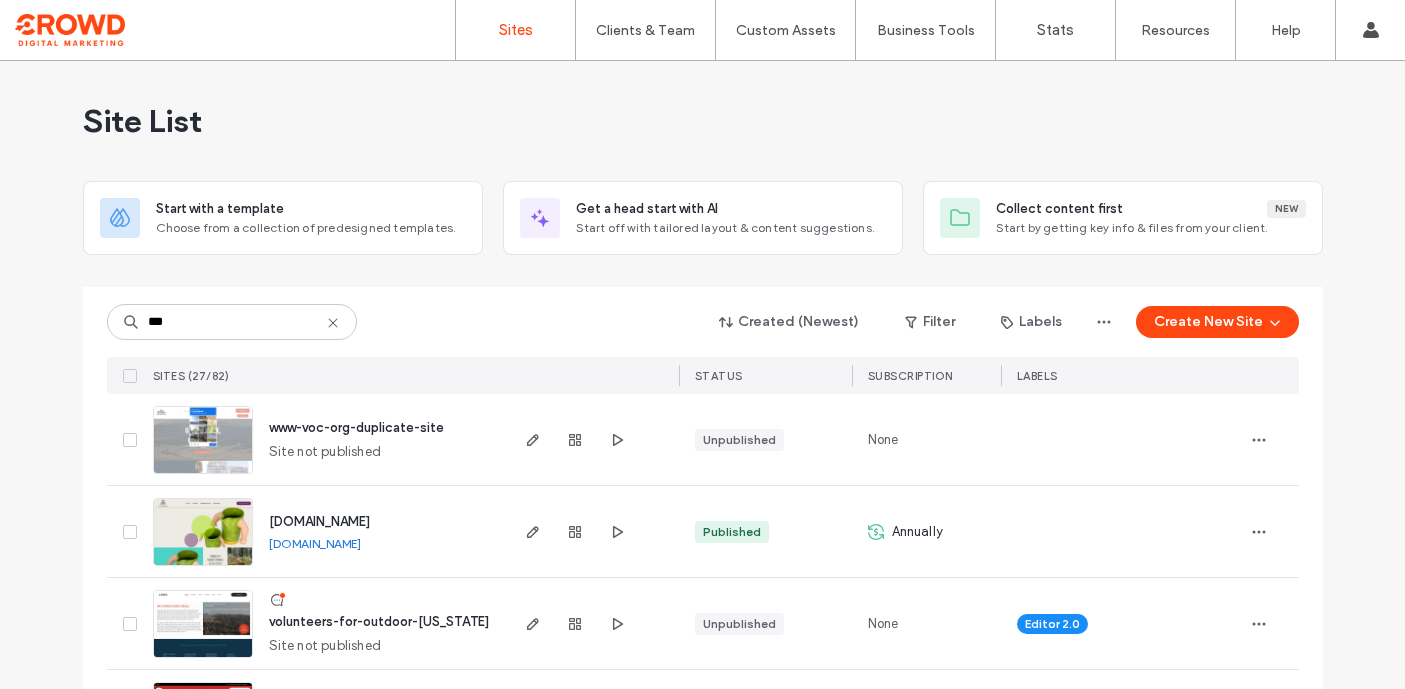 scroll, scrollTop: 0, scrollLeft: 0, axis: both 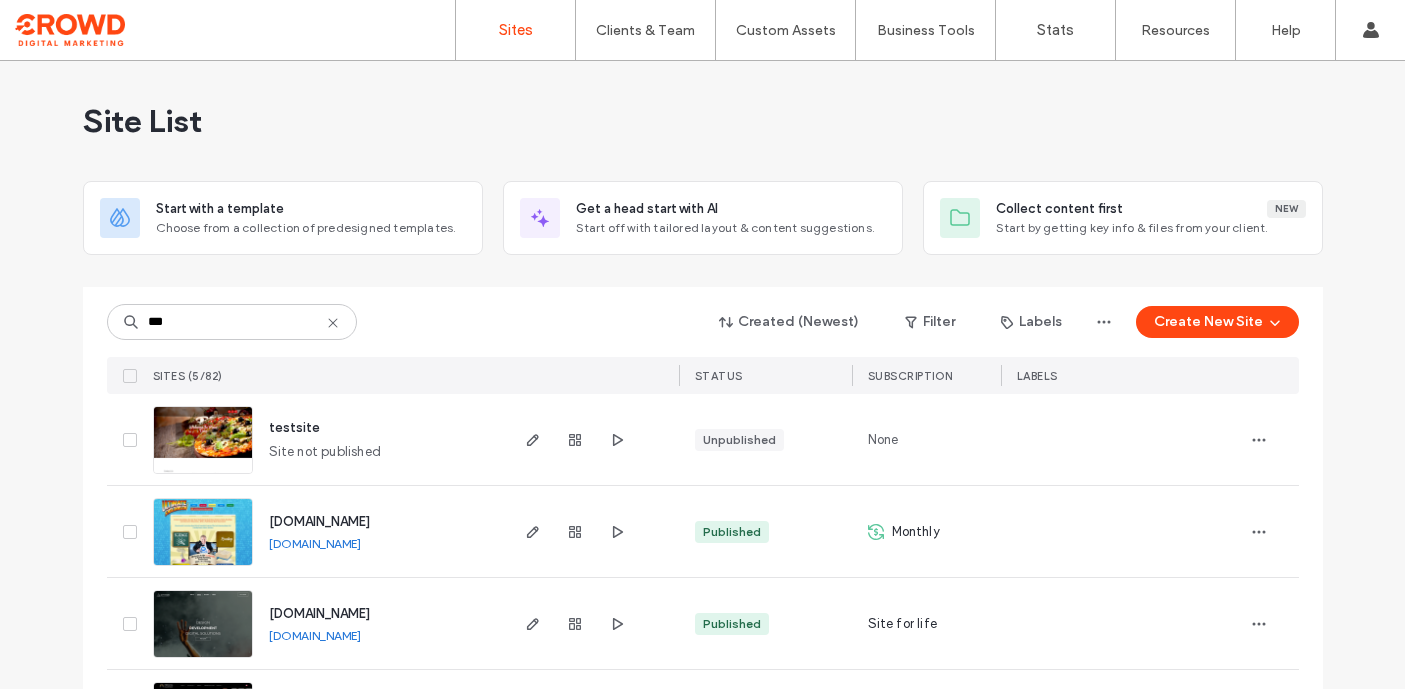 type on "****" 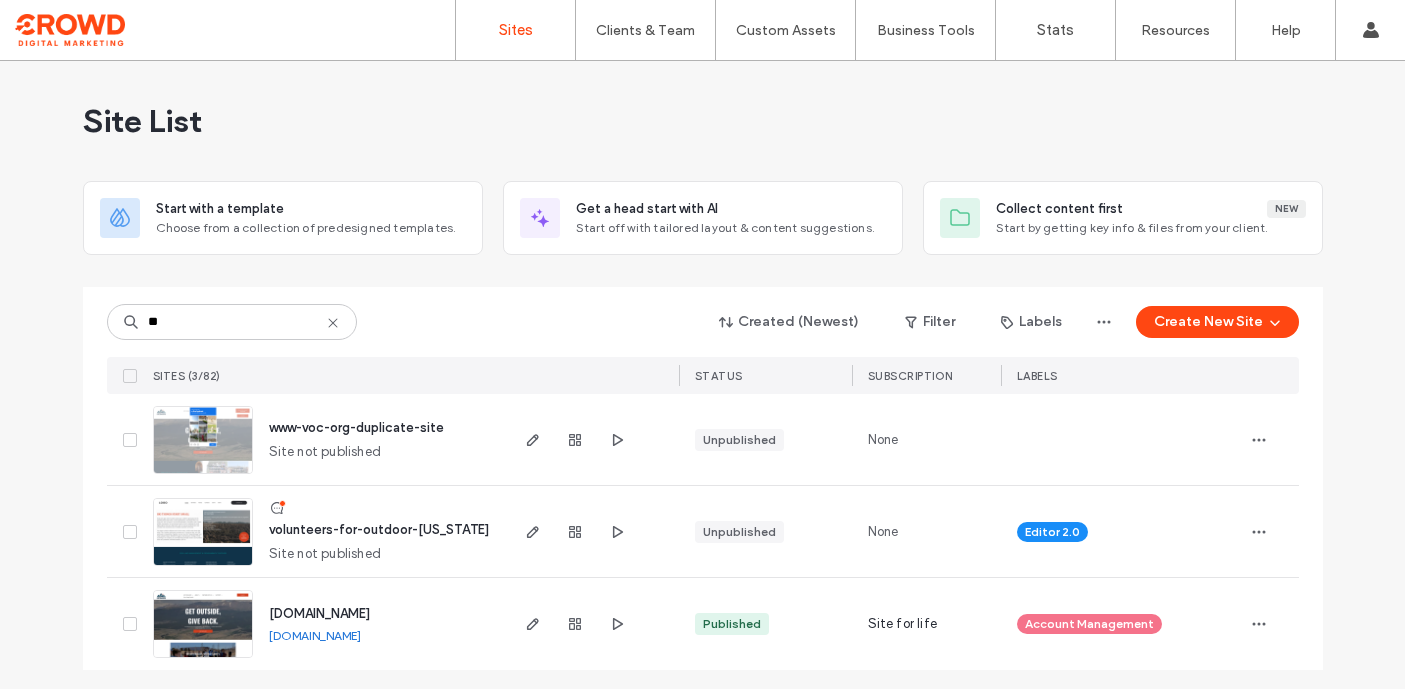 scroll, scrollTop: 0, scrollLeft: 0, axis: both 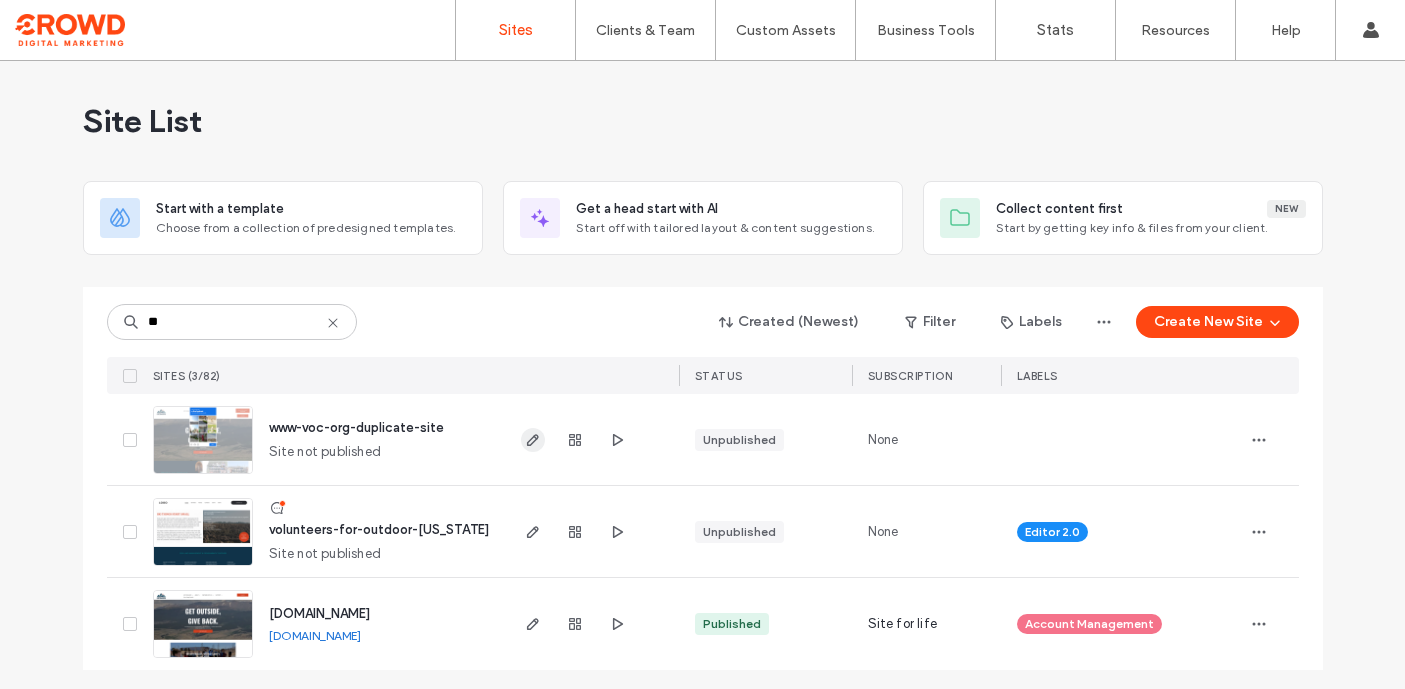 type on "**" 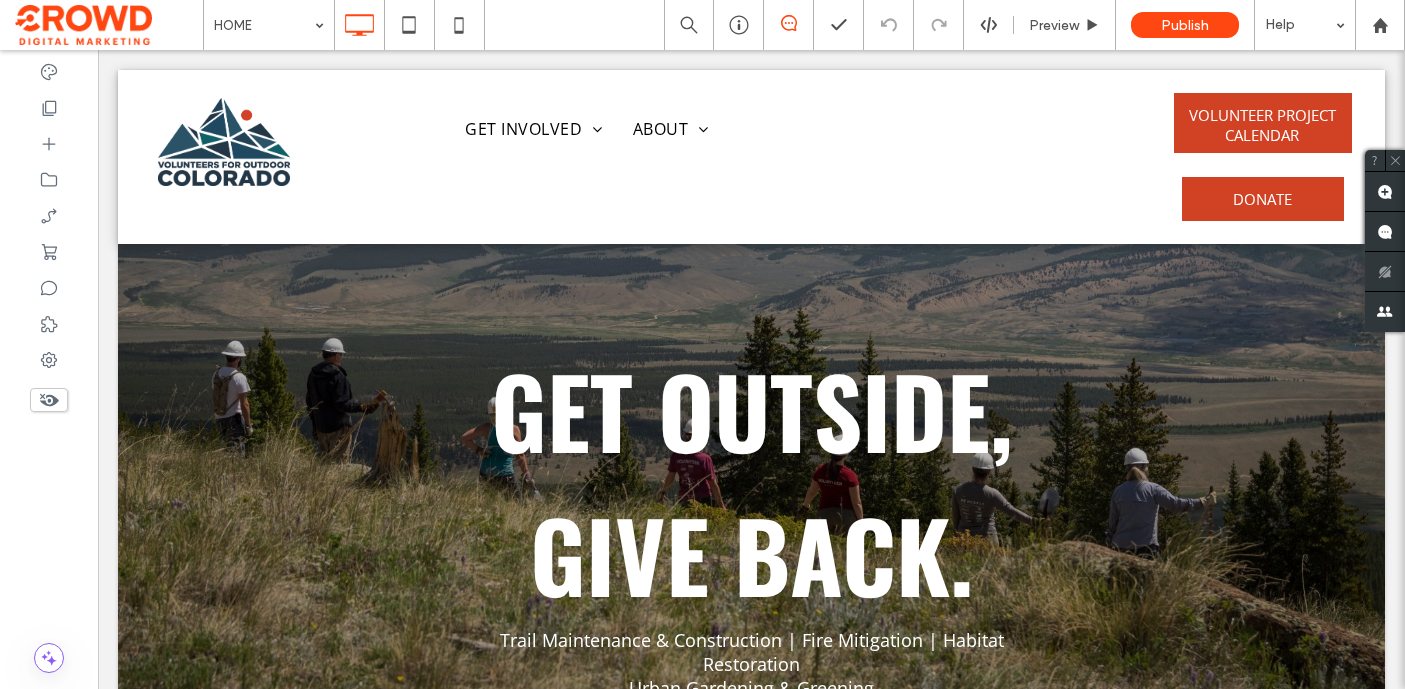 scroll, scrollTop: 0, scrollLeft: 0, axis: both 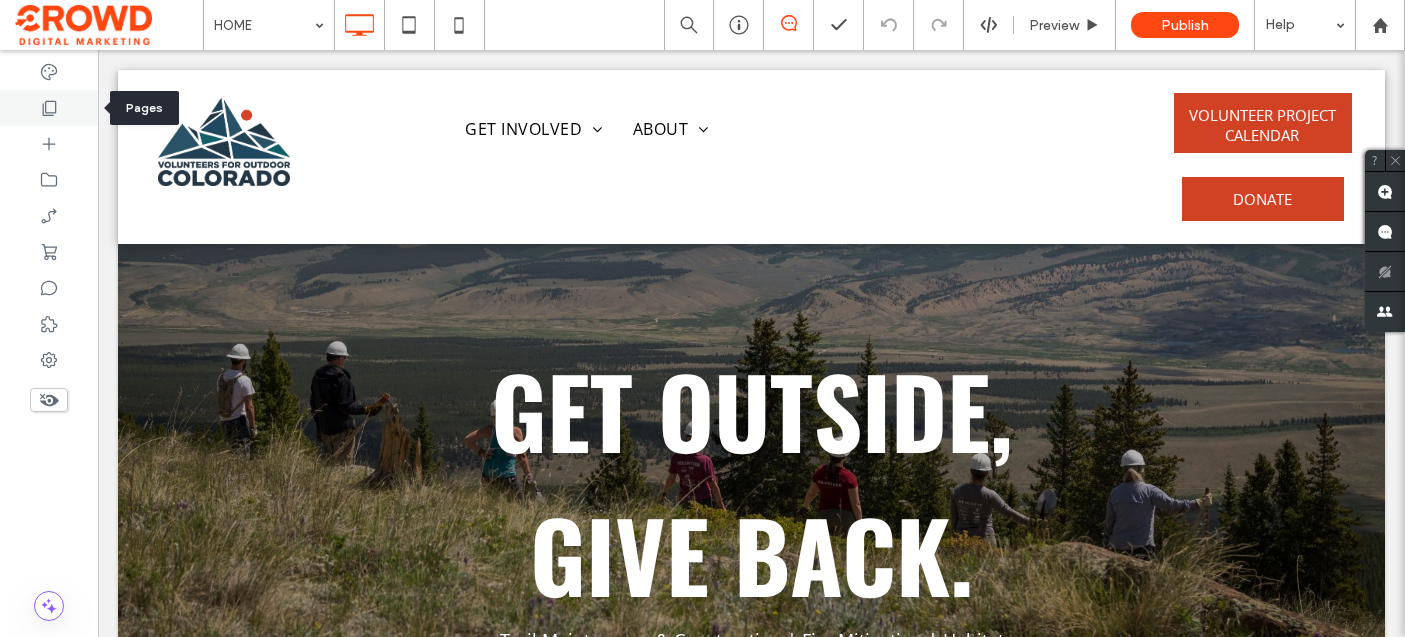 click 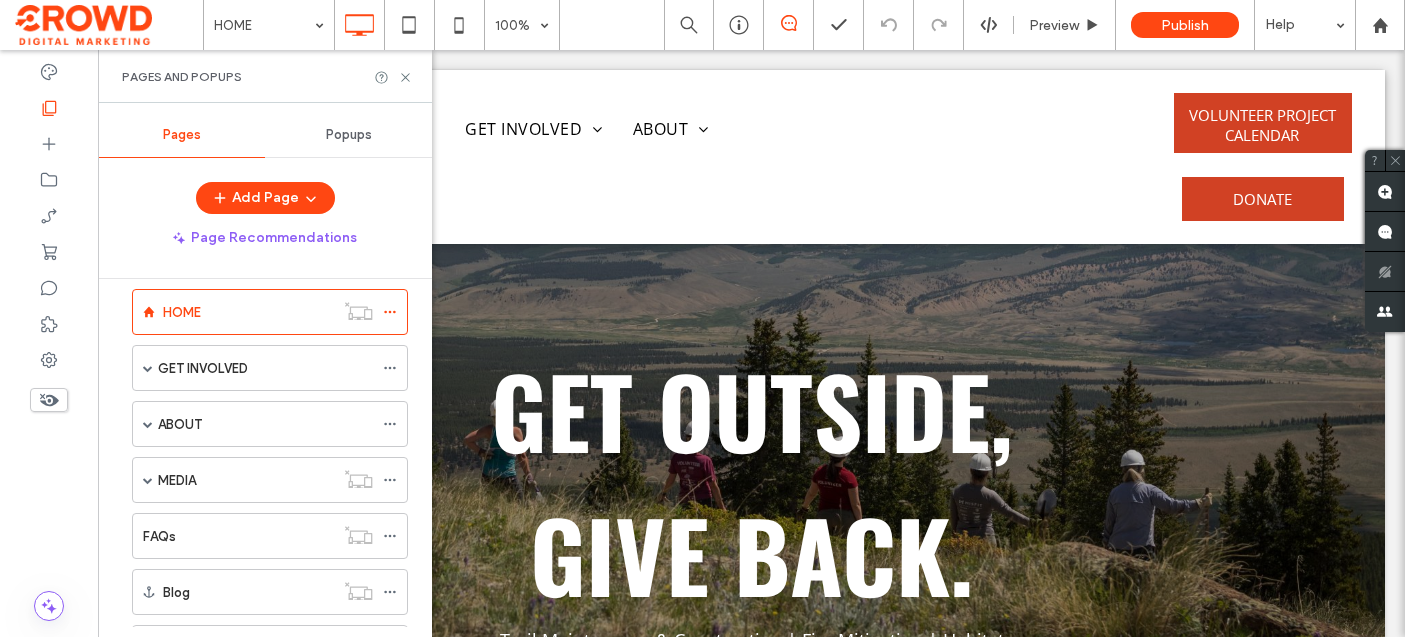 scroll, scrollTop: 0, scrollLeft: 0, axis: both 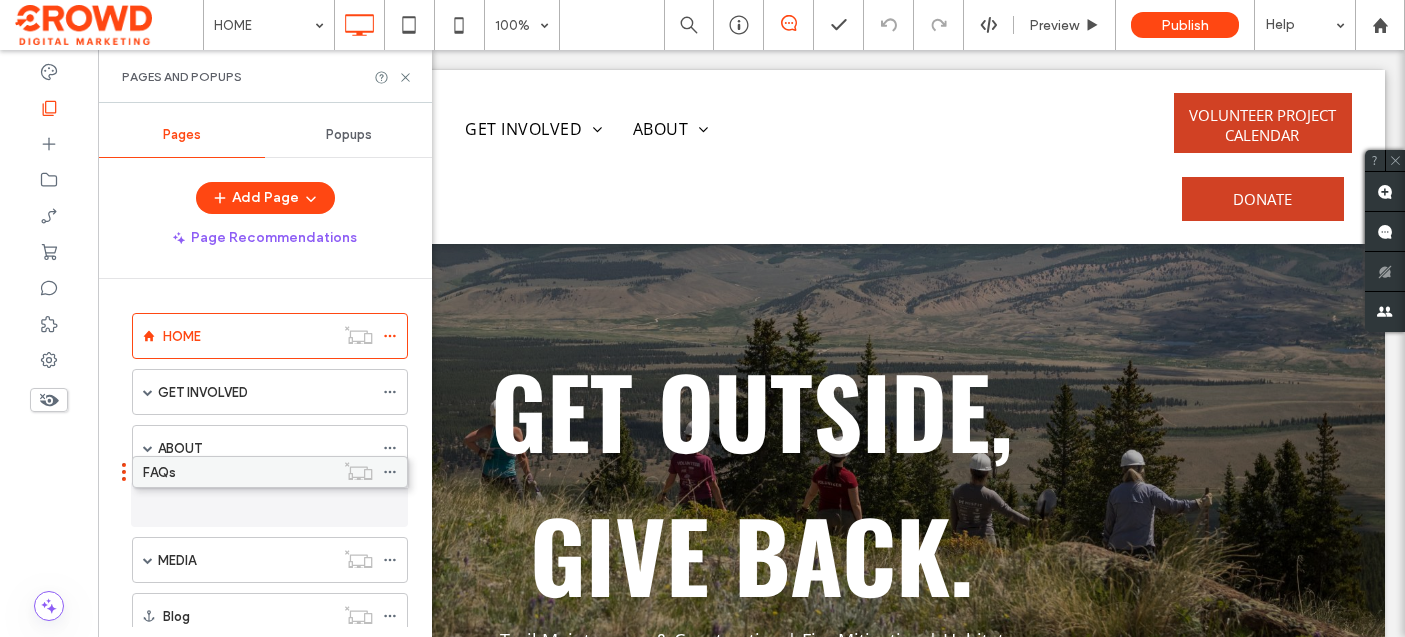 drag, startPoint x: 261, startPoint y: 568, endPoint x: 261, endPoint y: 485, distance: 83 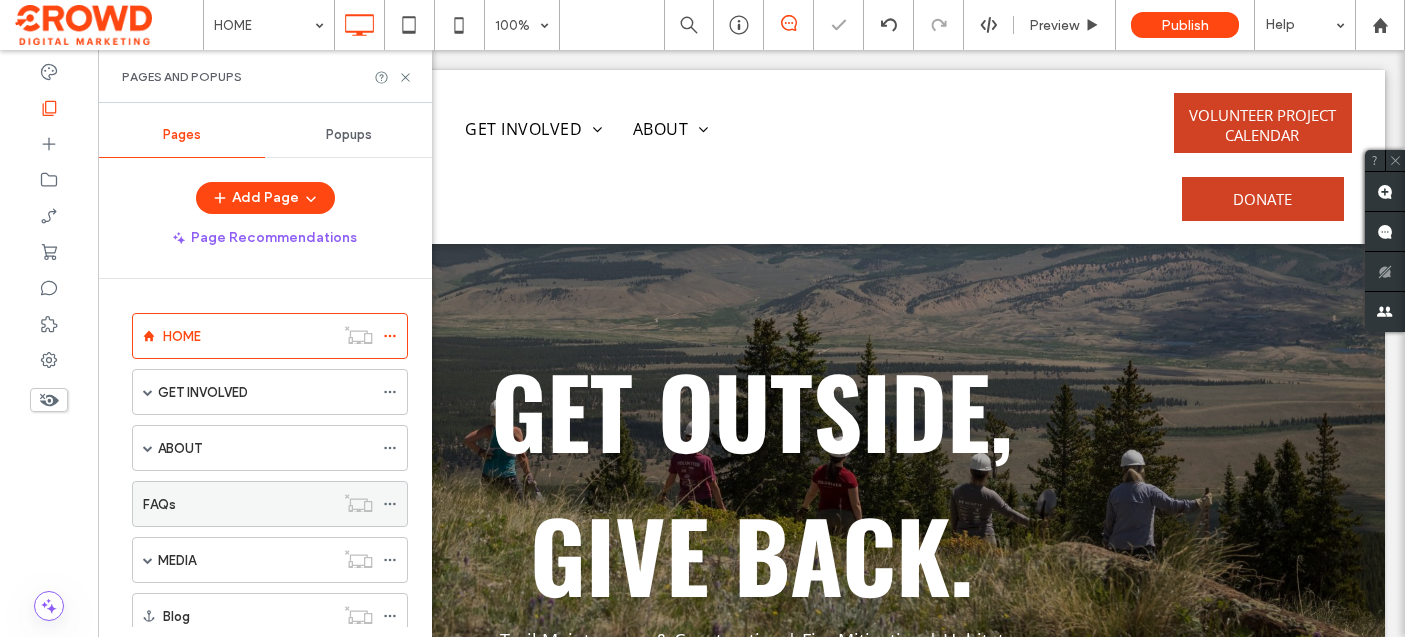 click 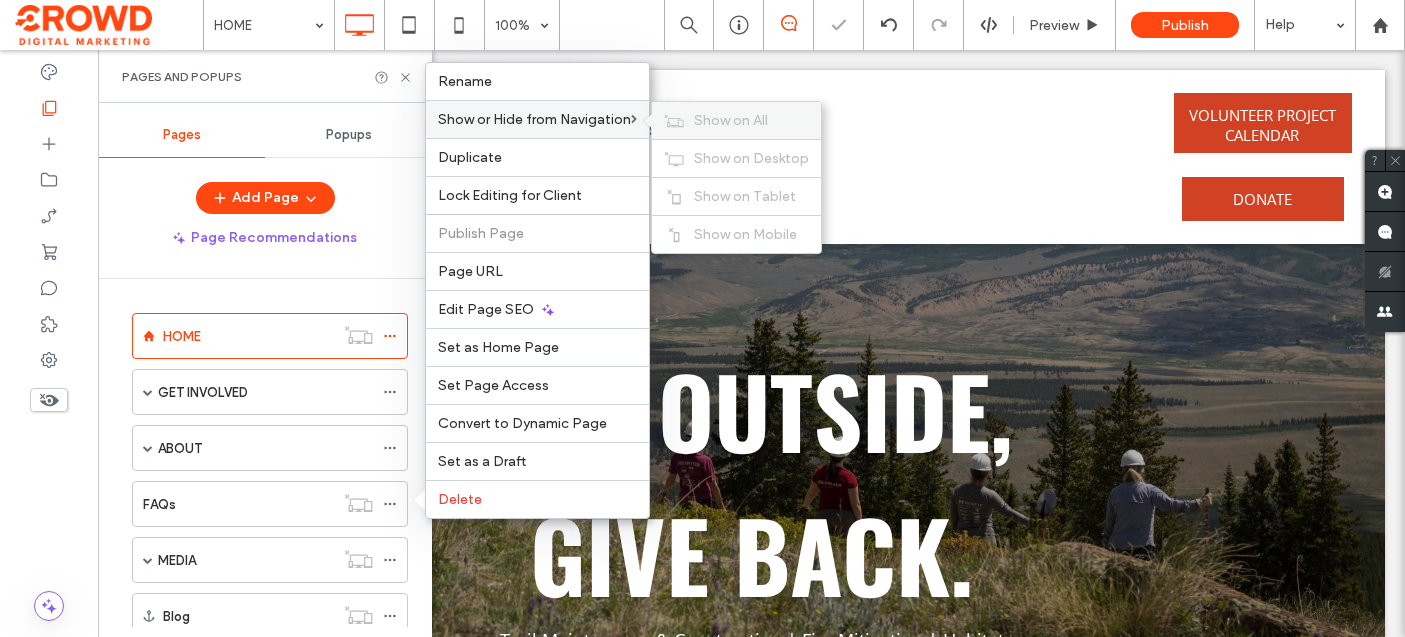 click 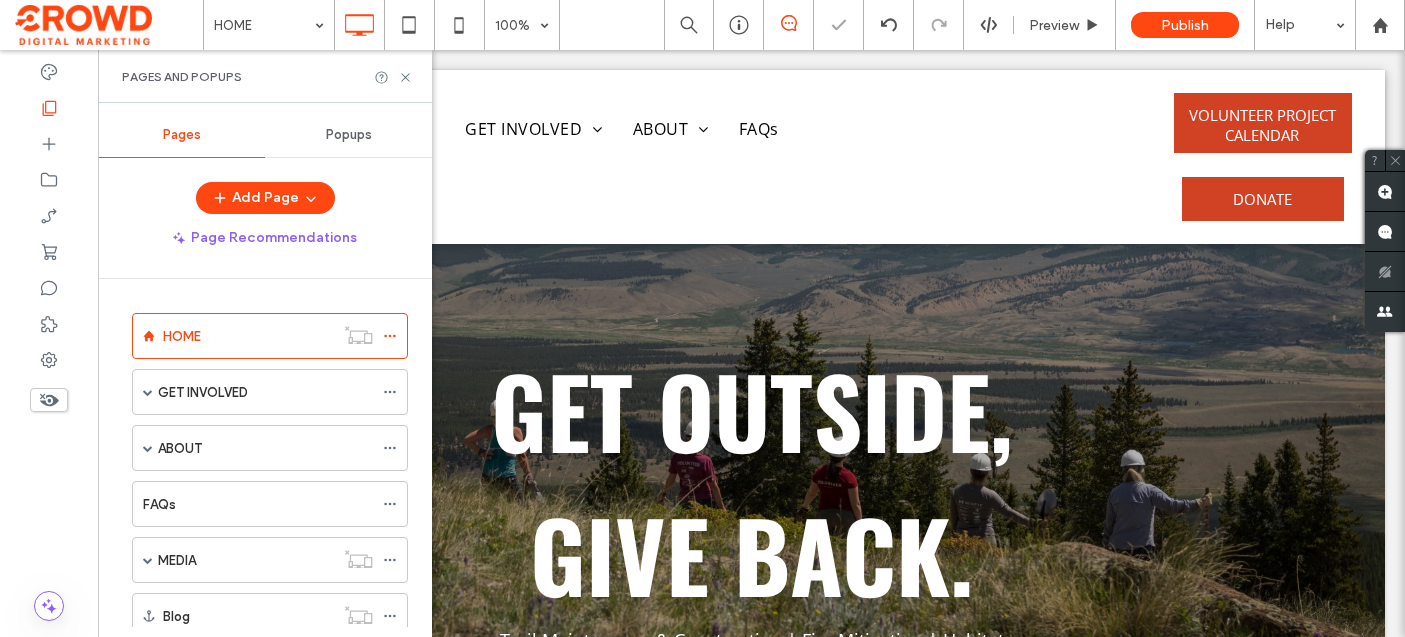 click on "HOME GET INVOLVED VOLUNTEER Individuals Volunteering Groups Volunteering Youth & Young Adult Volunteering Corporate Partnerships Volunteering Families Volunteering COMMUNITY SERVICE TAKE A TRAINING OUTDOOR STEWARDSHIP INSTITUTE (OSI) Youth & Young Adult Opportunities BECOME A VOLUNTEER LEADER ABOUT STAFF AND BOARD OUR TEAM BOARD MEMBERS MEETING SPACE RENTALS OSI GROSSMAN SCHOLARSHIP GROSSMAN SCHOLARSHIP HS SENIORS GROSSMAN SCHOLARSHIP UNDERGRADUATE GROSSMAN SCHOLARSHIP GRADUATE MOC SCHOLARSHIP FAQs MEDIA GALLERY Blog OUR FUNDING SUPPORTERS AND PARTNERS CONTACT WAYS TO GIVE Donate Online Call, Email or Mail Matching Gifts & Volunteer Grants Make A Gift Of Stock Colorado State Income Tax Refund Planned Giving Donate Your Vehicle Give While You Shop GROWING STEWARDSHIP VOLUNTEER PROJECT CALENDAR TRAINING CALENDAR ATTEND NATURALLY UNITED PARTNER WITH US STEWARDSHIP PROJECT APPLICATIONS APPLY NOW: STEWARDSHIP PROJECTS TRAINING APPLICATIONS CORPORATE MEET WILDER STEPPING UP STEWARDSHIP TOOLKIT CAIRN PROGRAM SUPPORT" at bounding box center [265, 453] 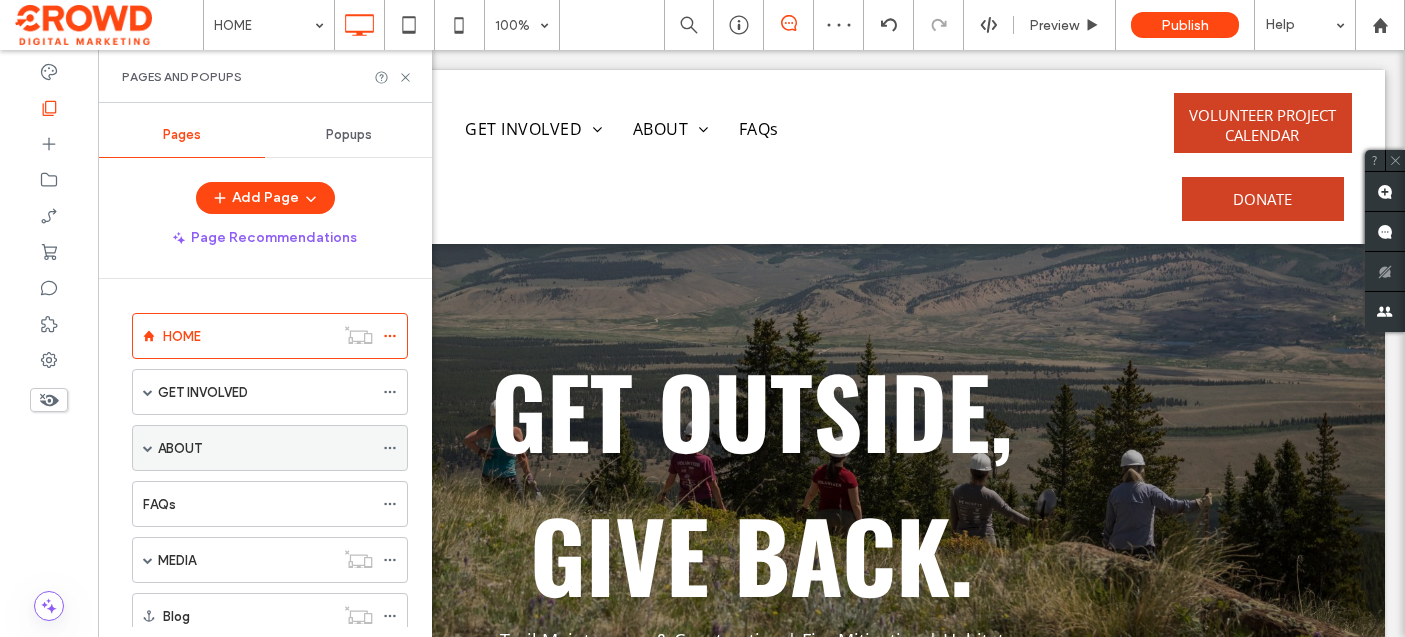 click at bounding box center (148, 448) 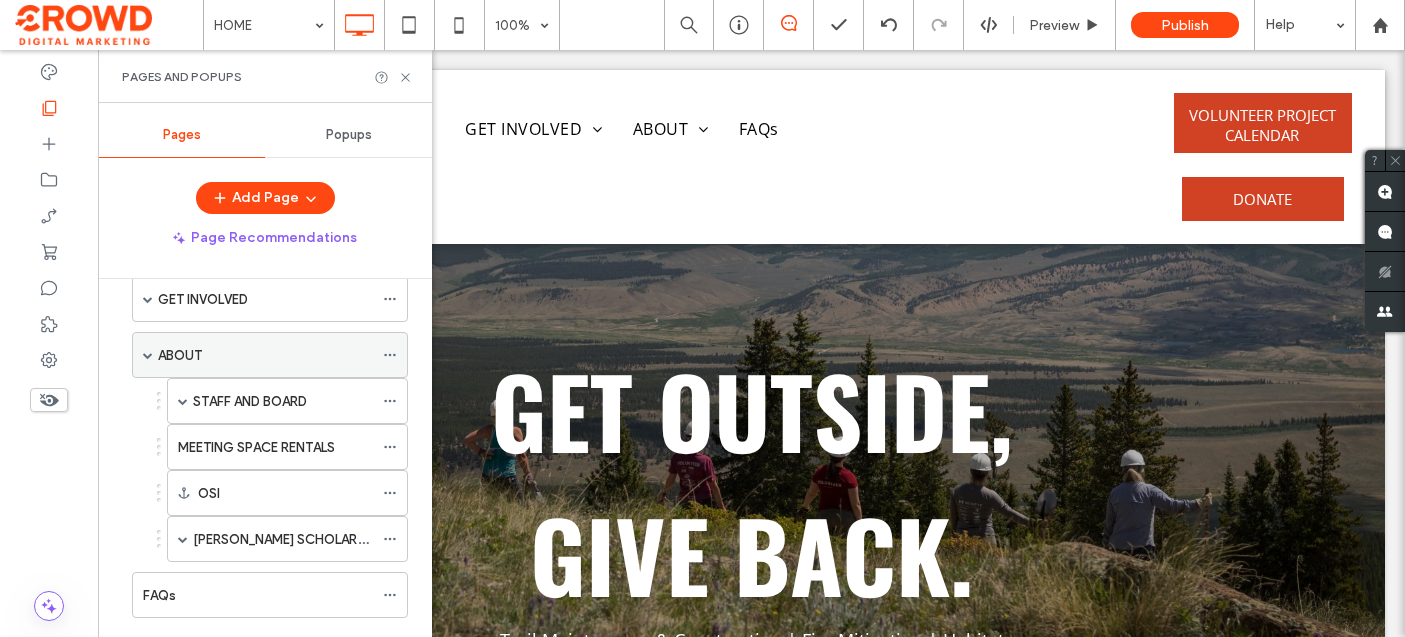 scroll, scrollTop: 102, scrollLeft: 0, axis: vertical 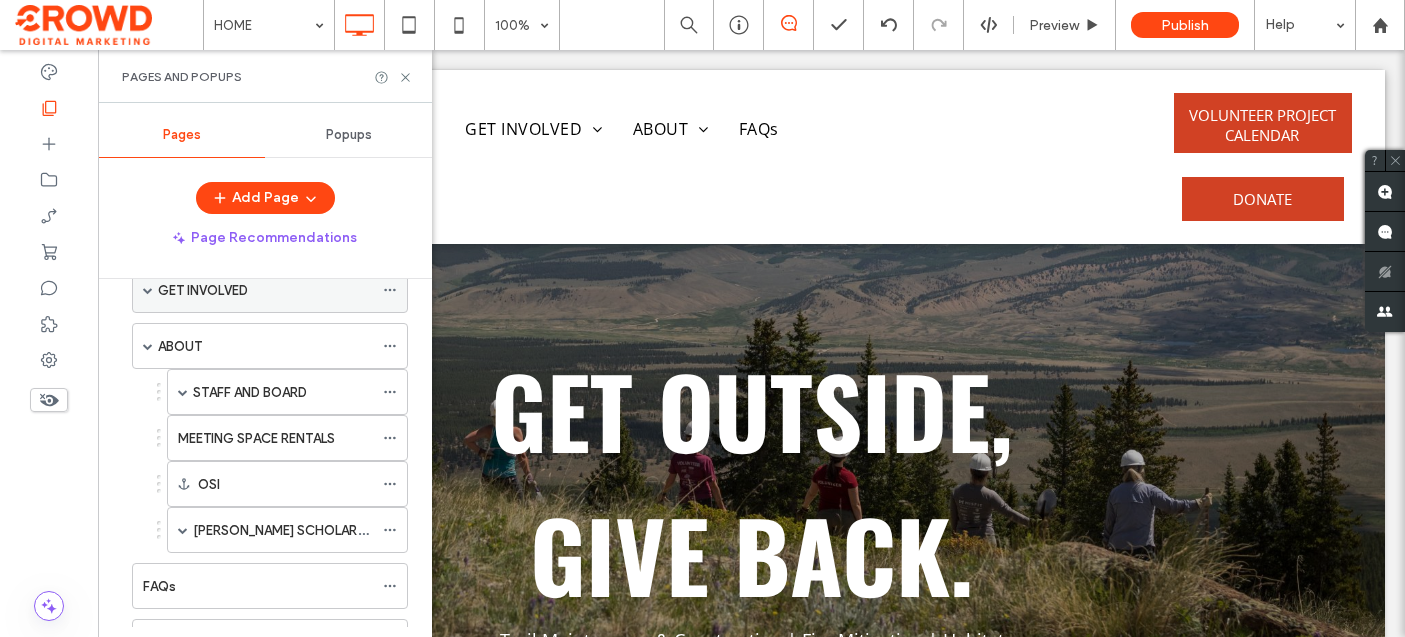 click at bounding box center [148, 290] 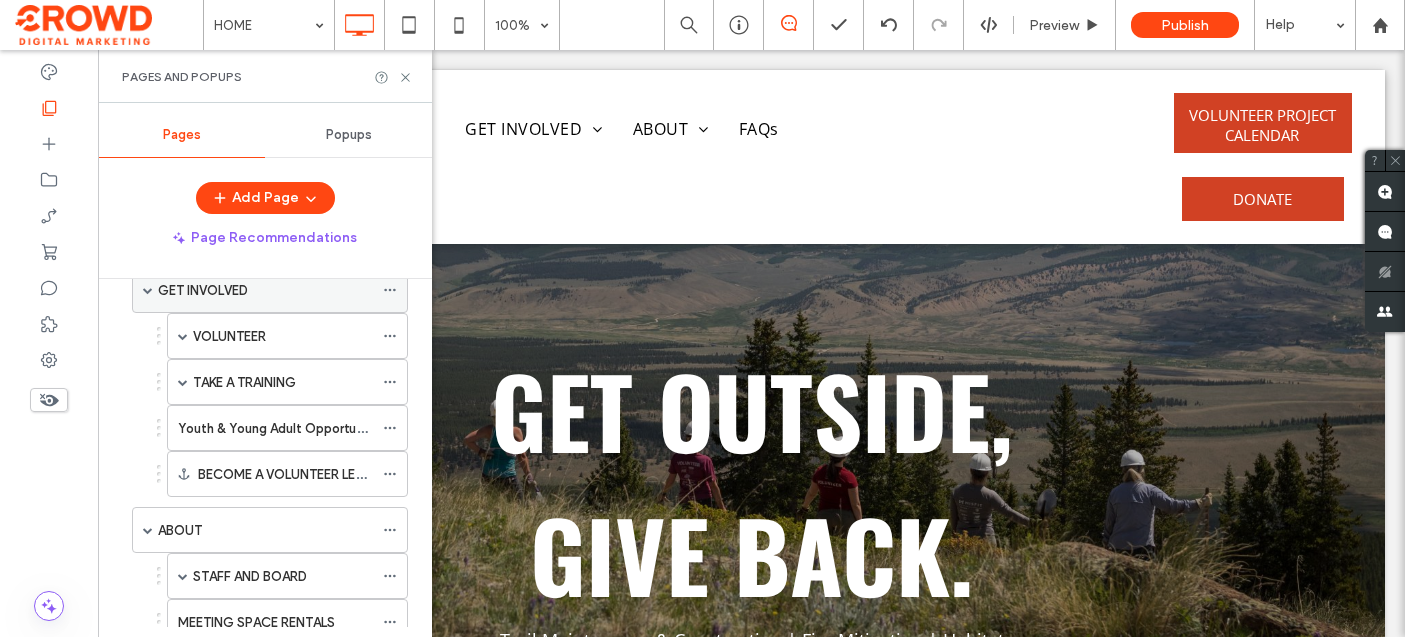 click at bounding box center [148, 290] 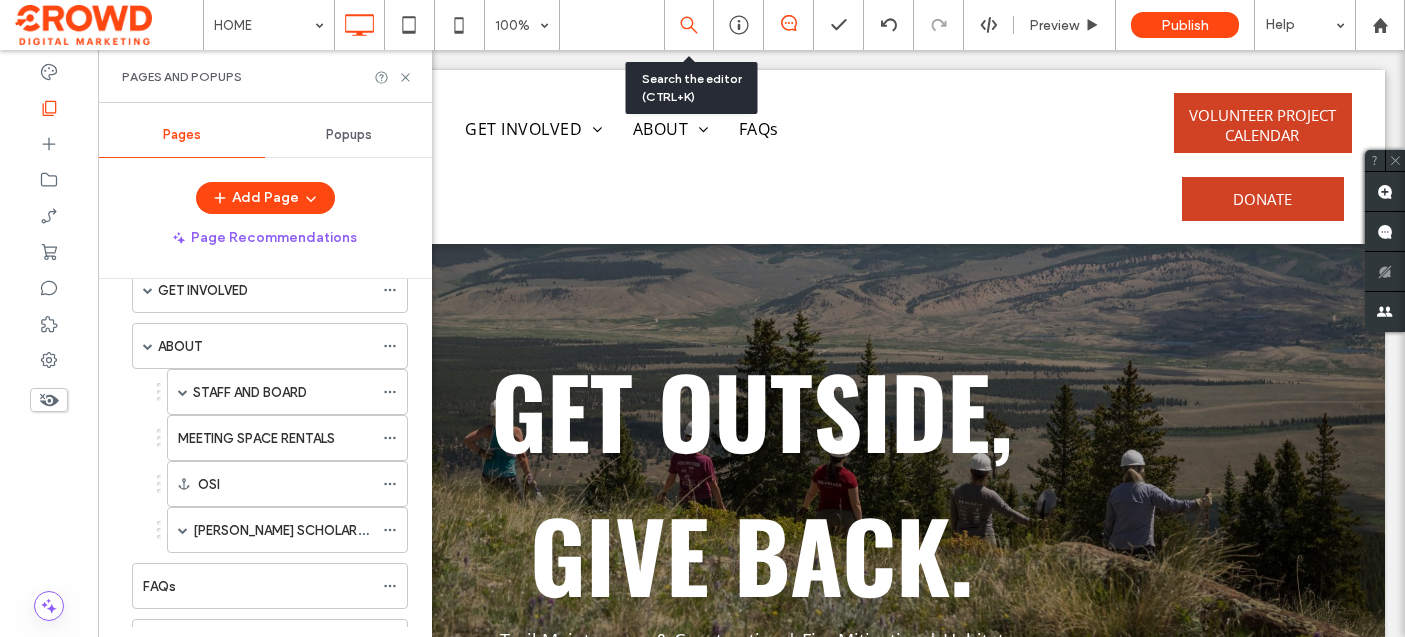 click 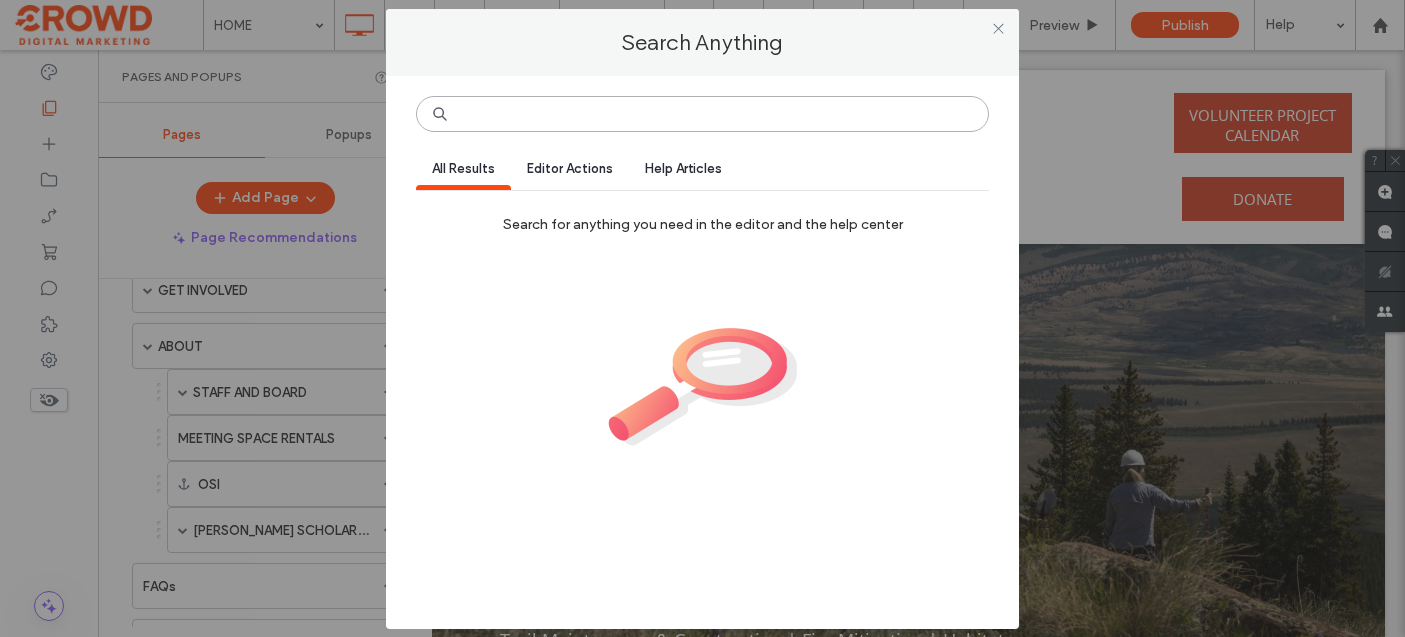 click at bounding box center (702, 114) 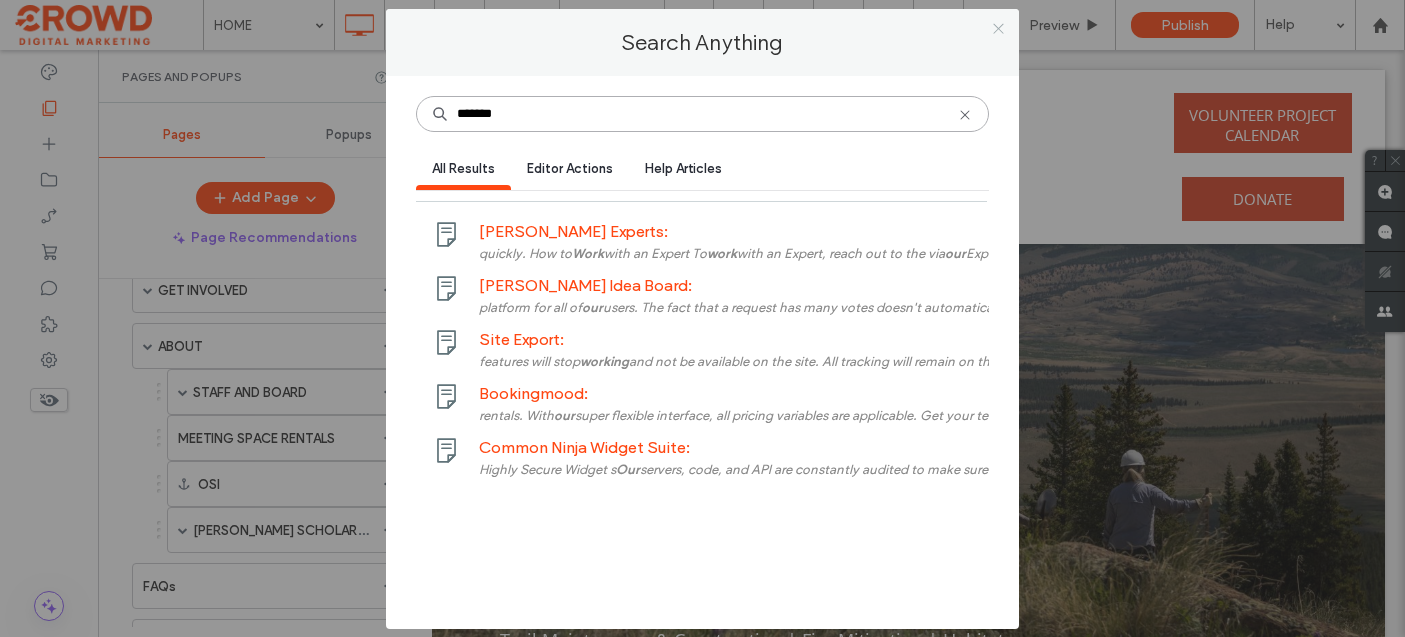 type on "*******" 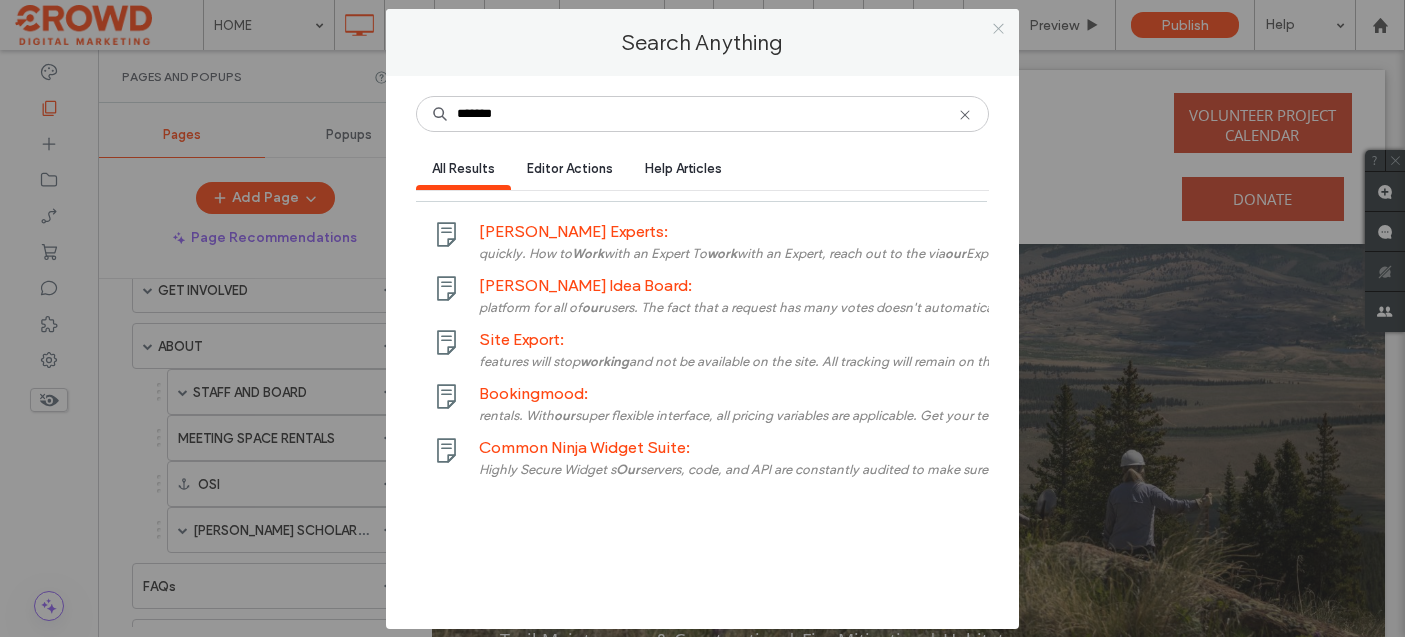 click 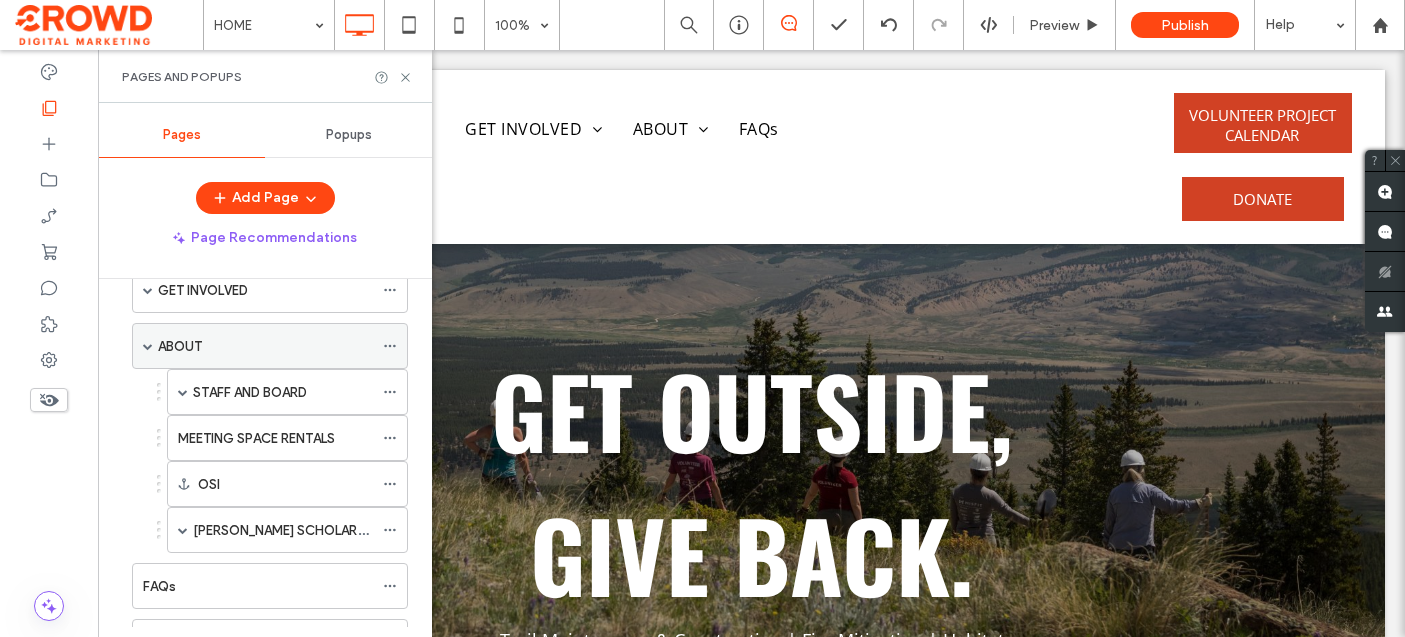 click at bounding box center [148, 346] 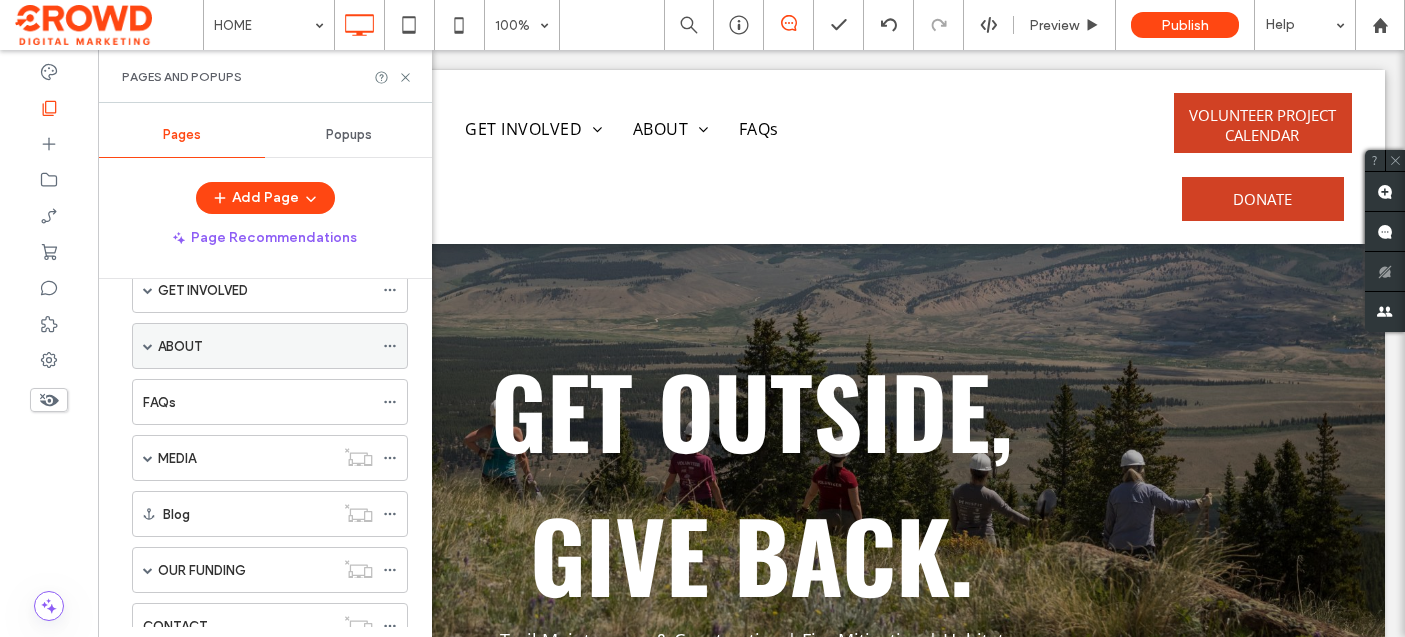 scroll, scrollTop: 35, scrollLeft: 0, axis: vertical 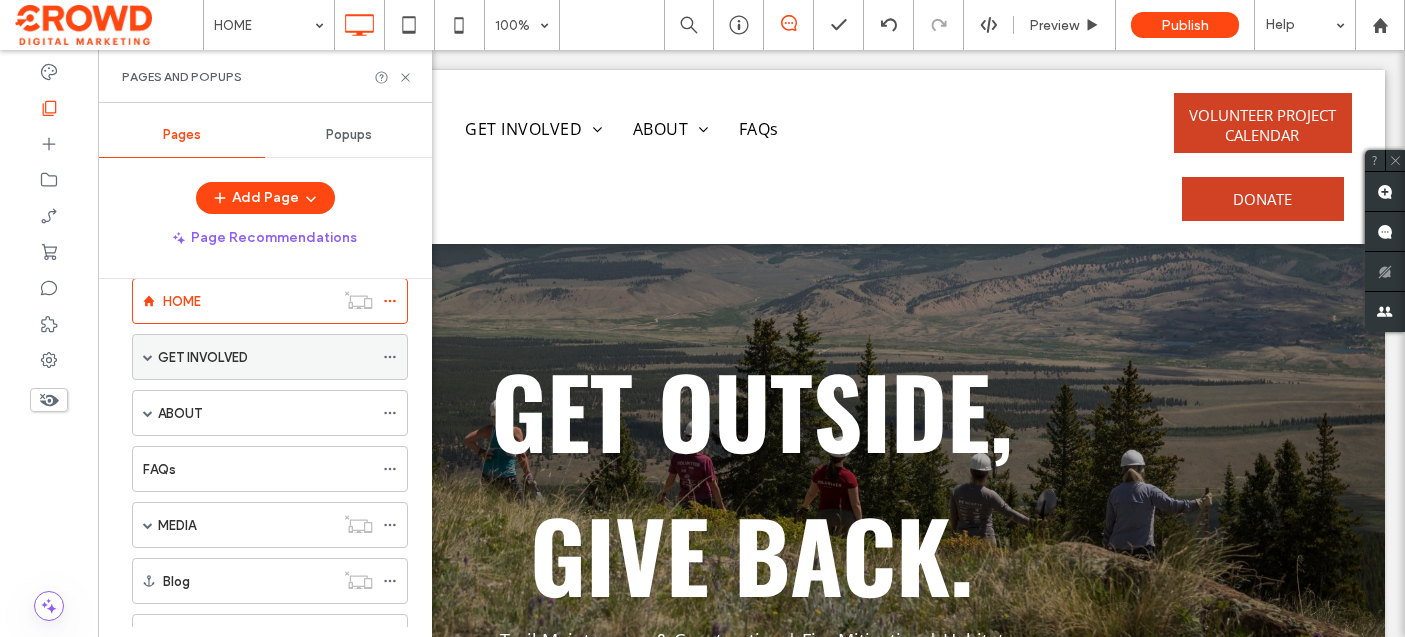 click at bounding box center (148, 357) 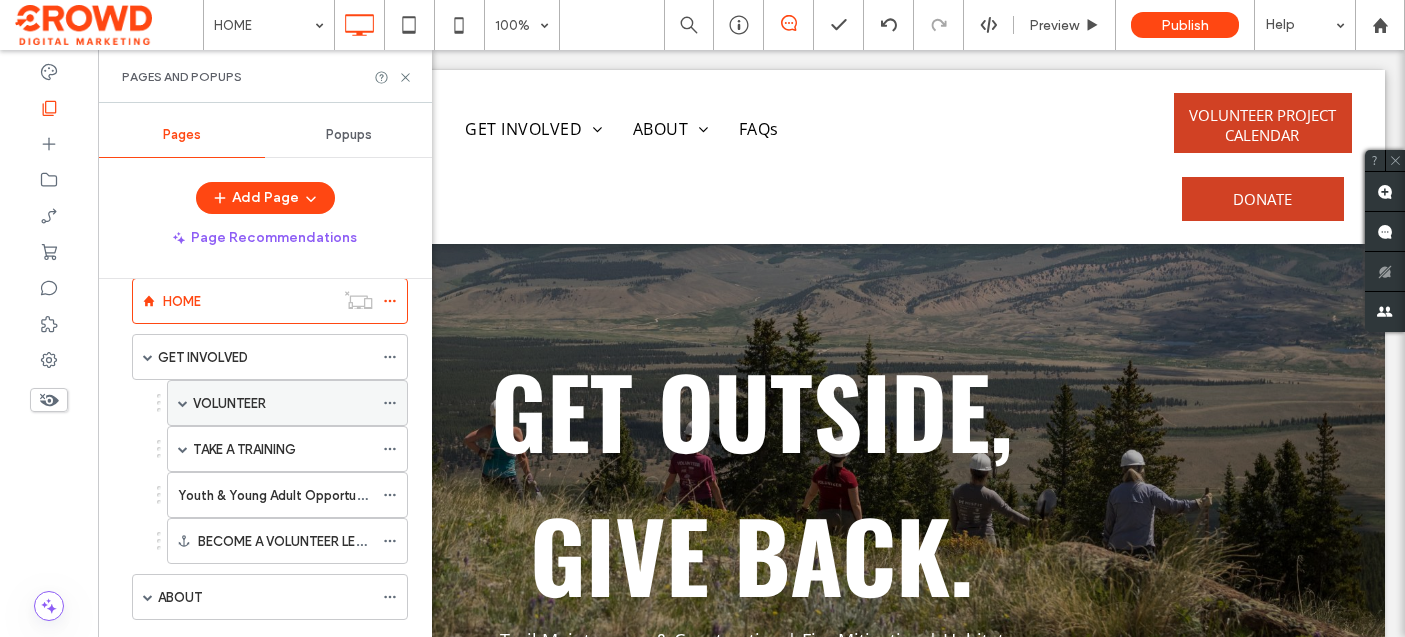 click on "VOLUNTEER" at bounding box center [229, 403] 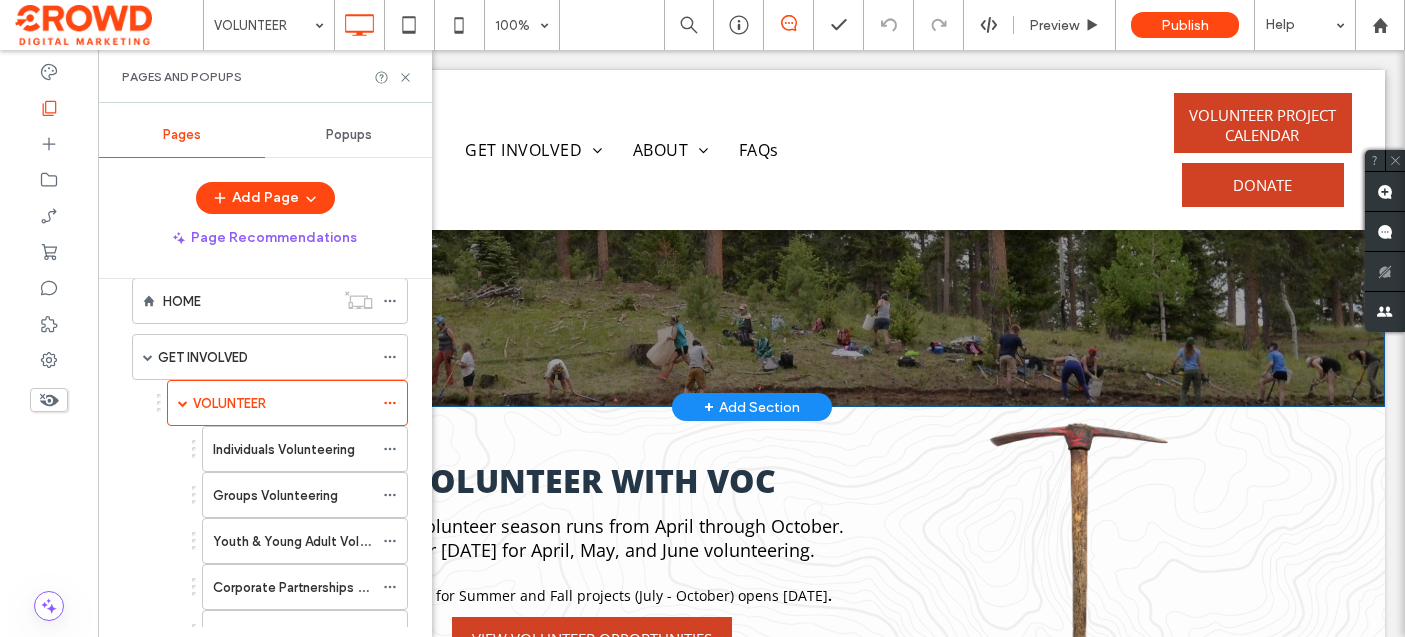scroll, scrollTop: 488, scrollLeft: 0, axis: vertical 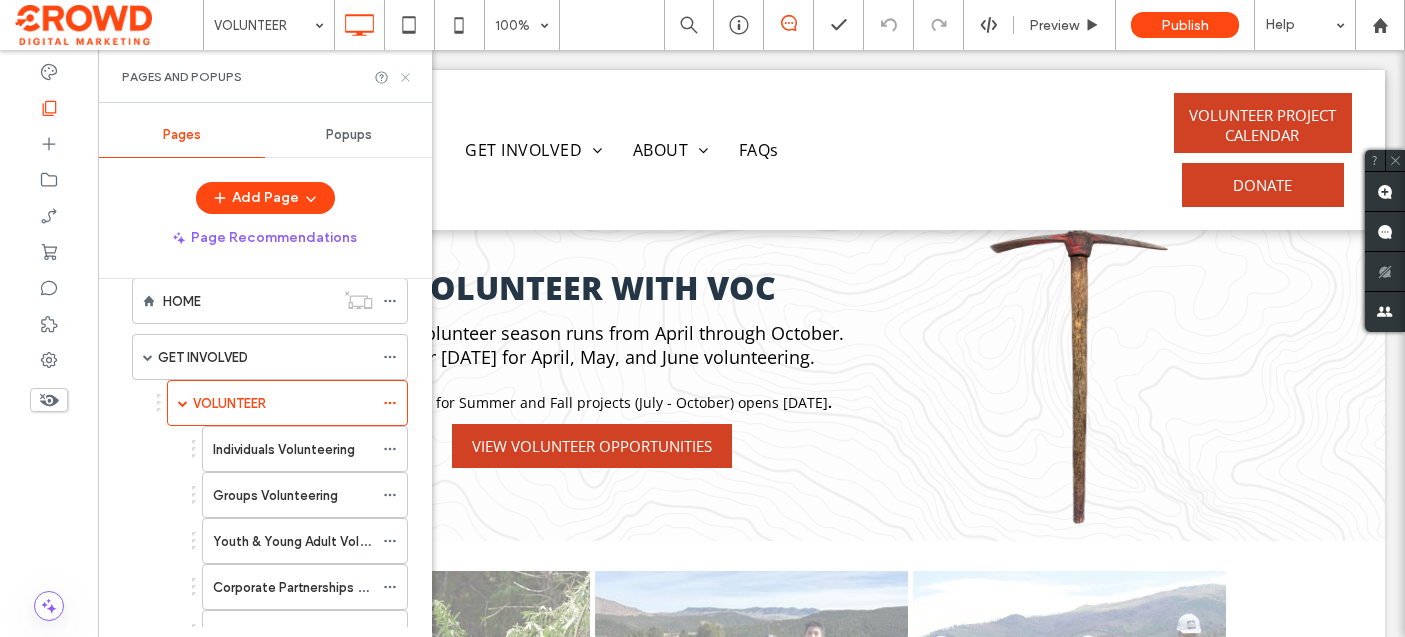 click 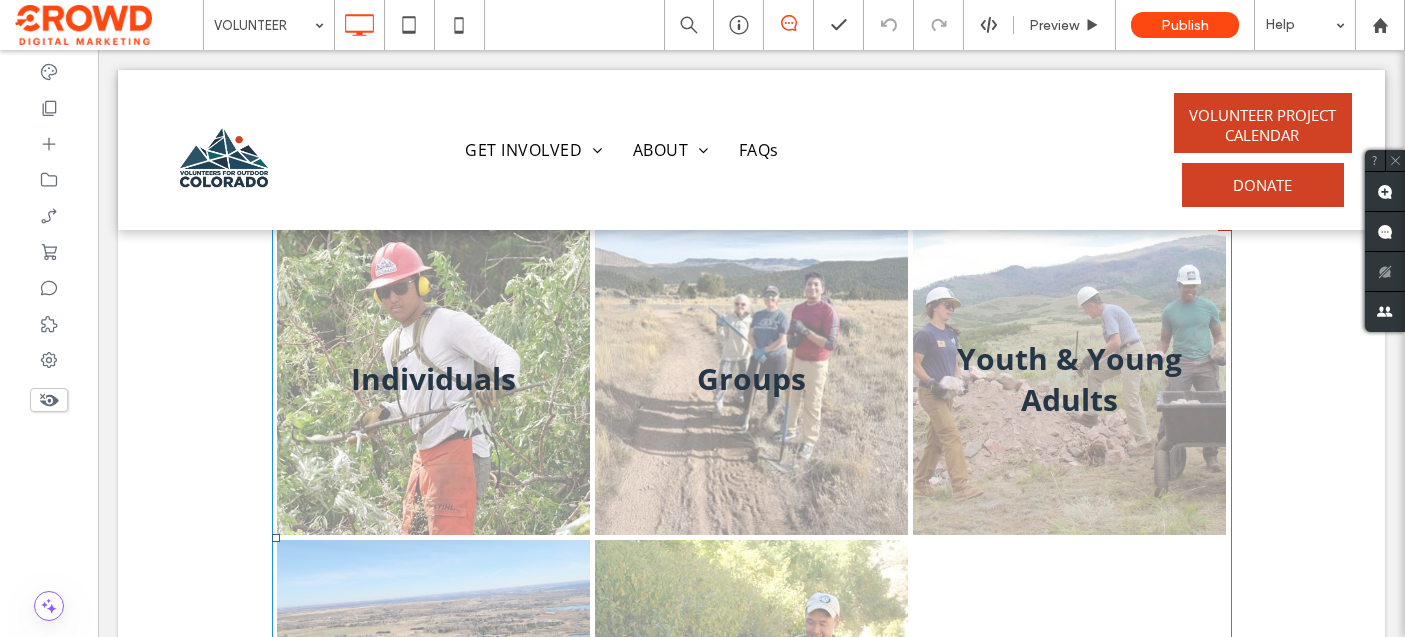 scroll, scrollTop: 891, scrollLeft: 0, axis: vertical 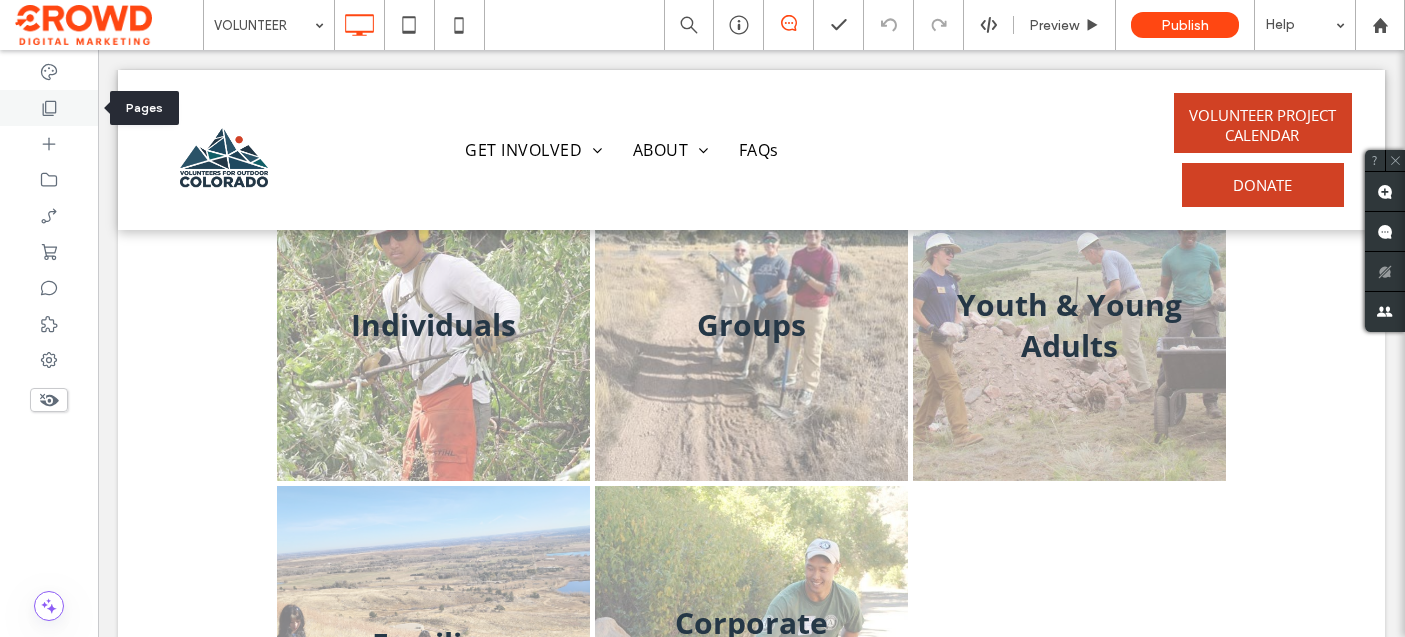 click 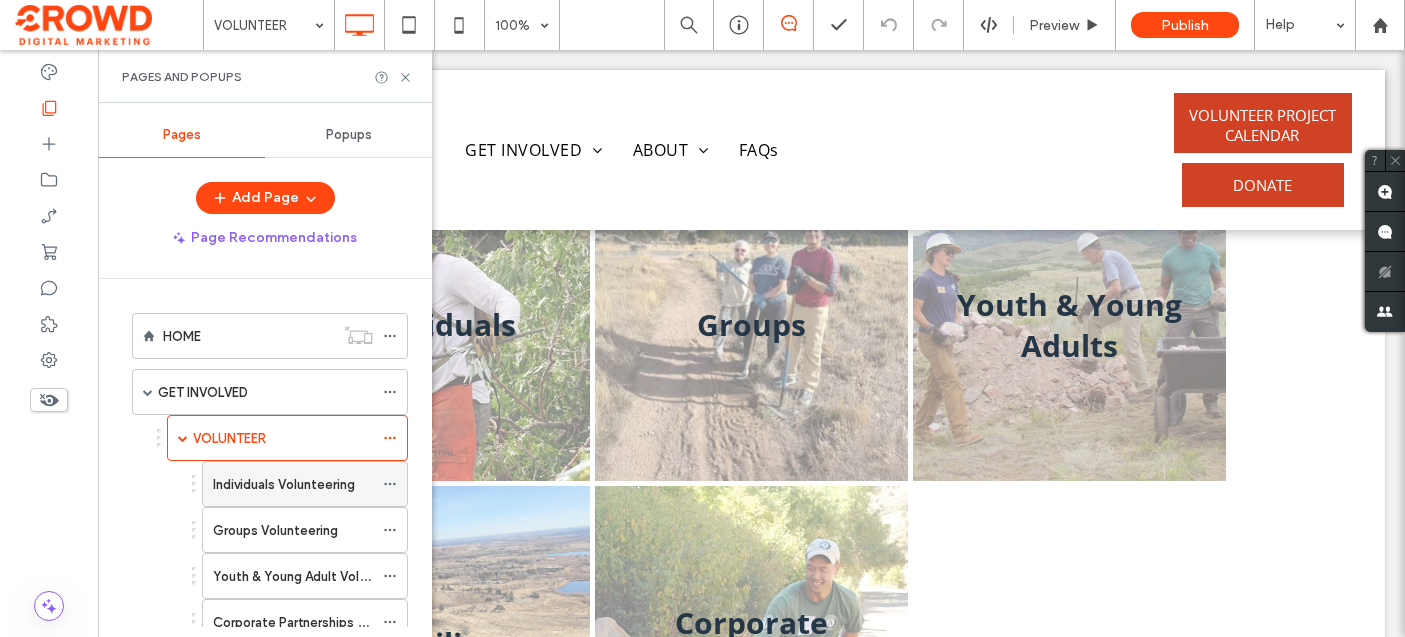 click on "Individuals Volunteering" at bounding box center [284, 484] 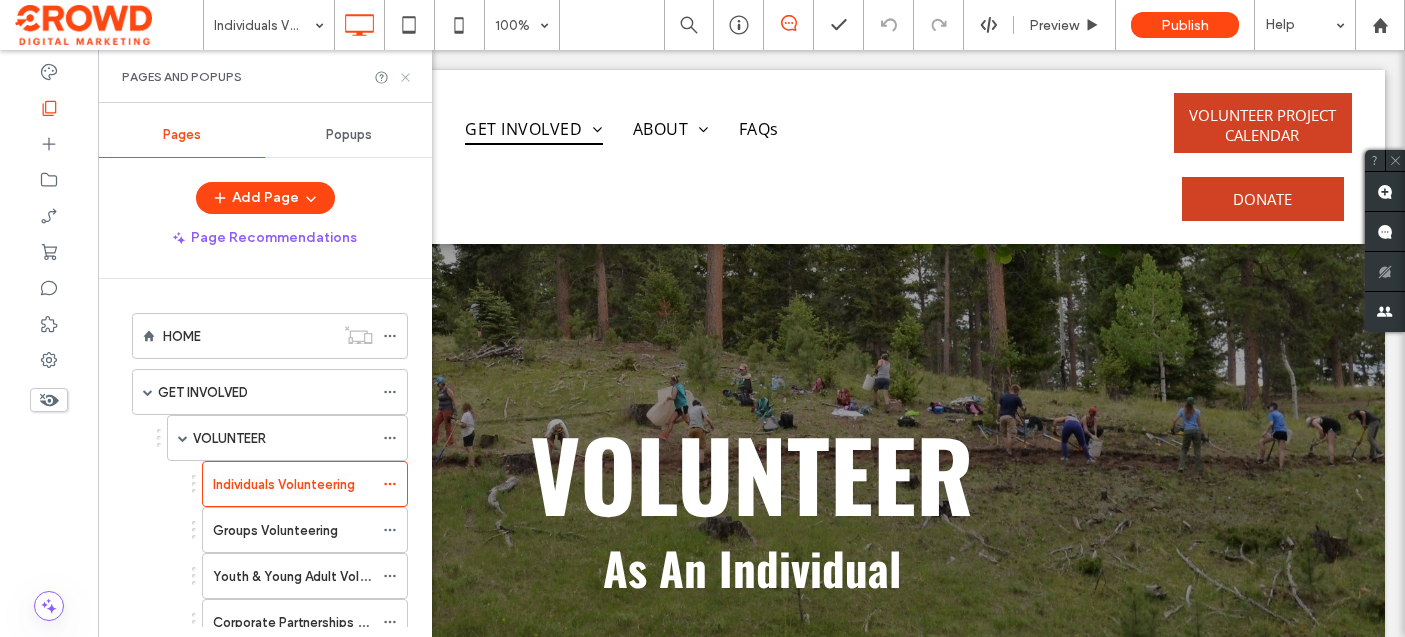 scroll, scrollTop: 0, scrollLeft: 0, axis: both 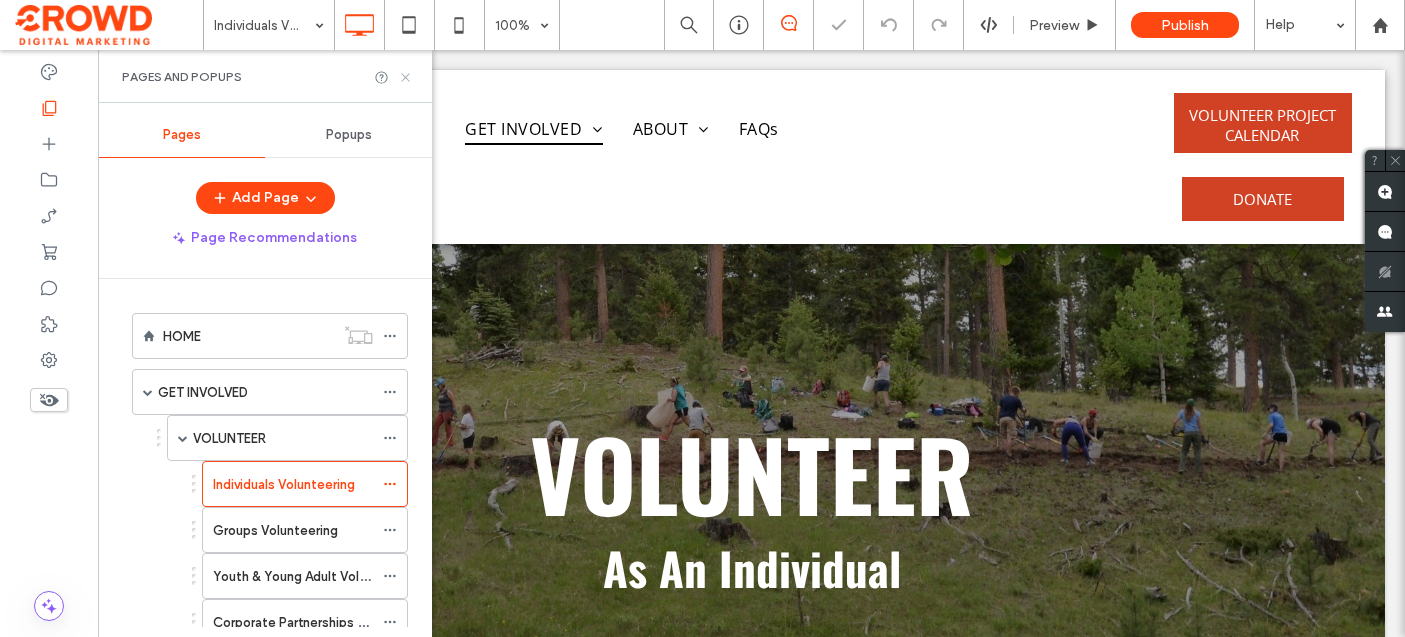 click 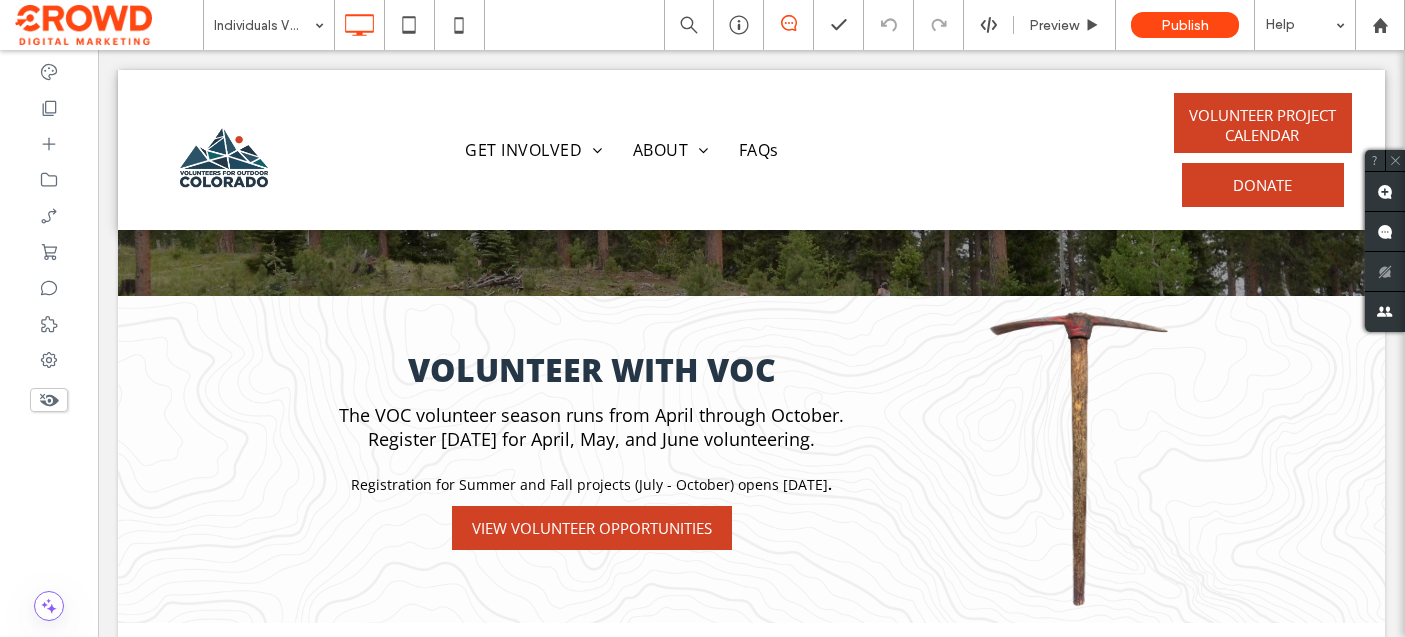 scroll, scrollTop: 361, scrollLeft: 0, axis: vertical 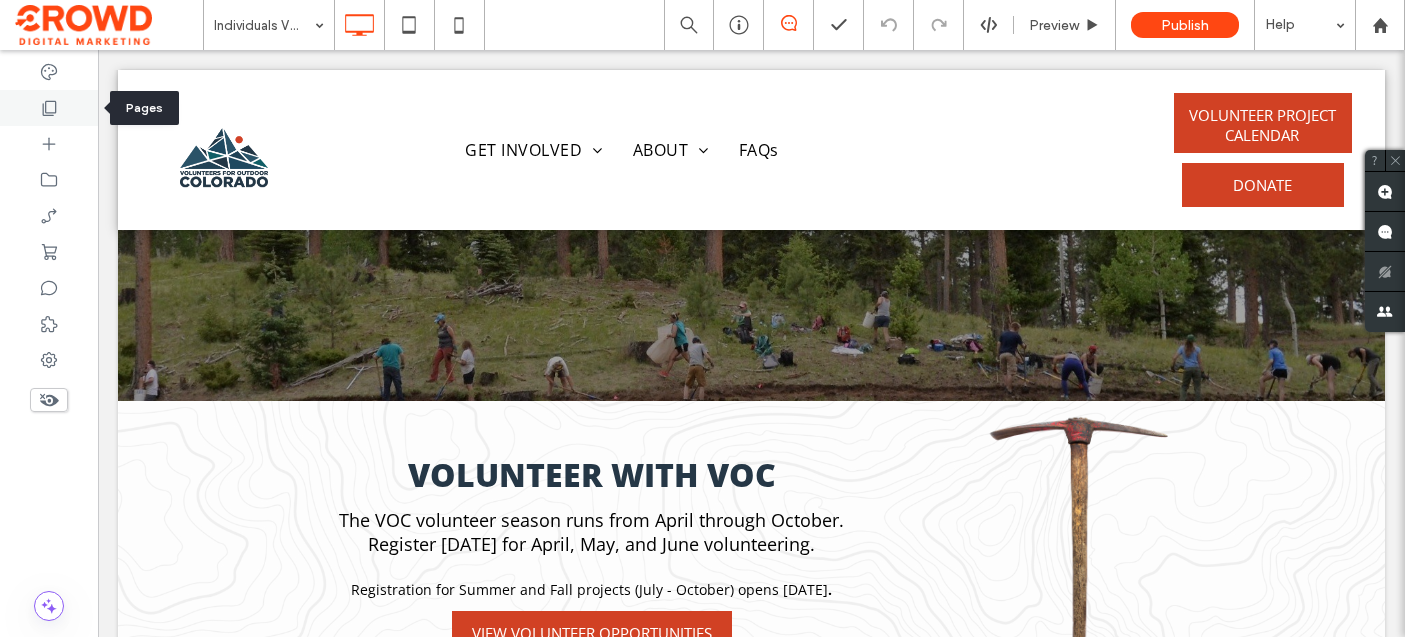 click 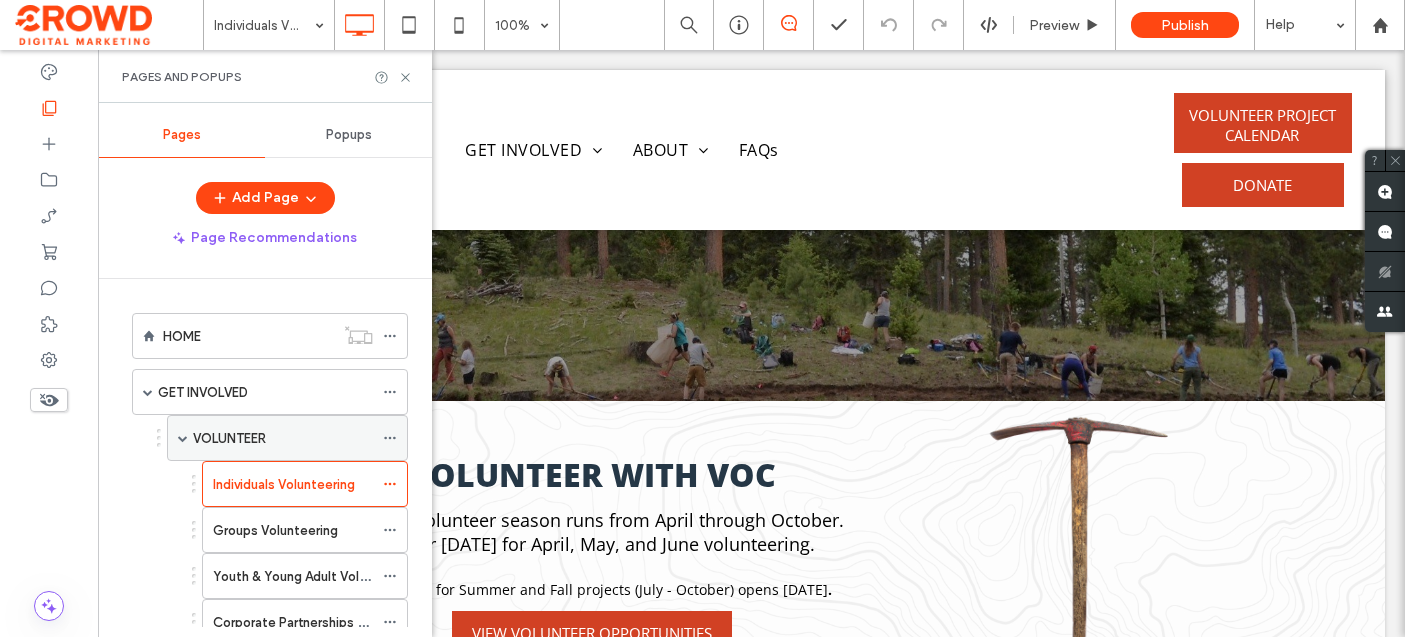 click on "VOLUNTEER" at bounding box center [229, 438] 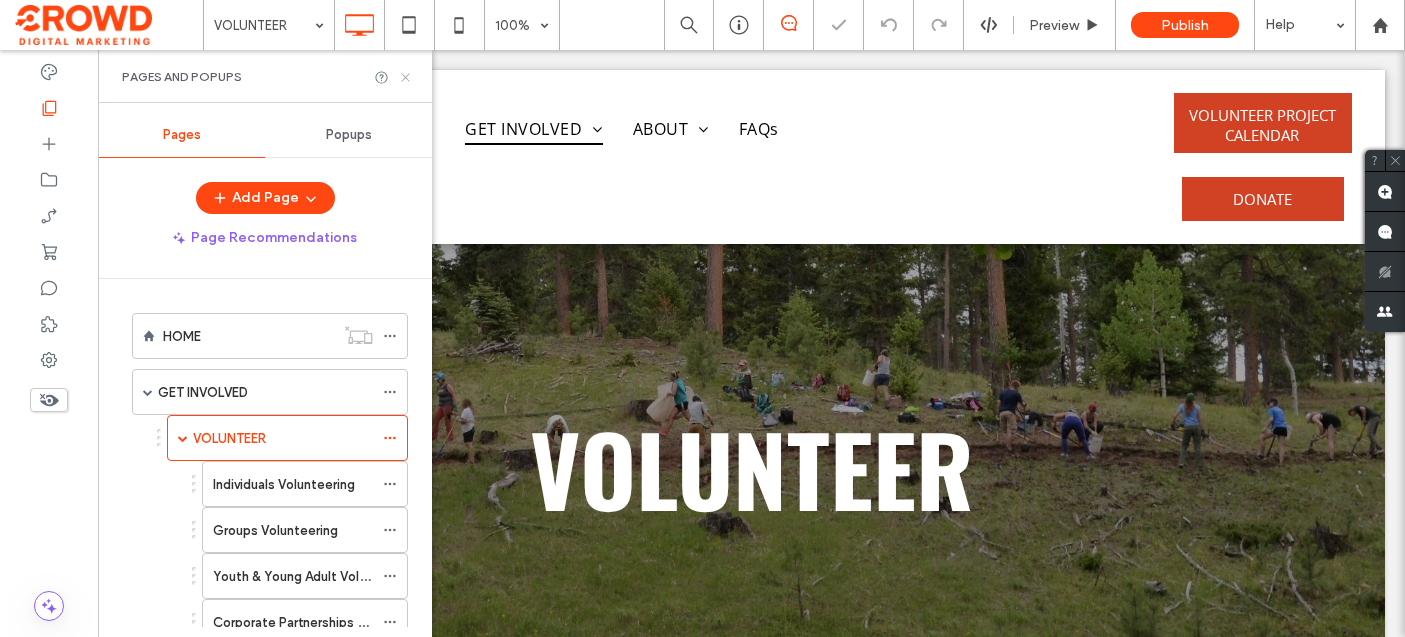 scroll, scrollTop: 0, scrollLeft: 0, axis: both 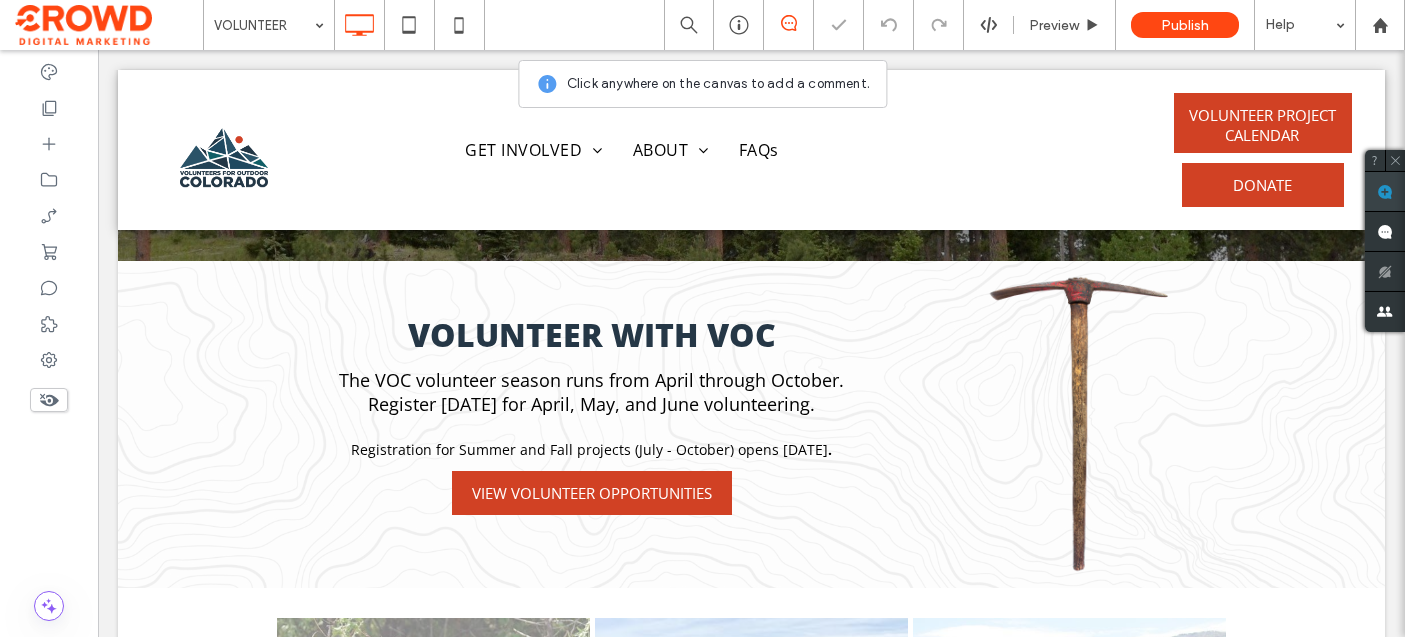 click 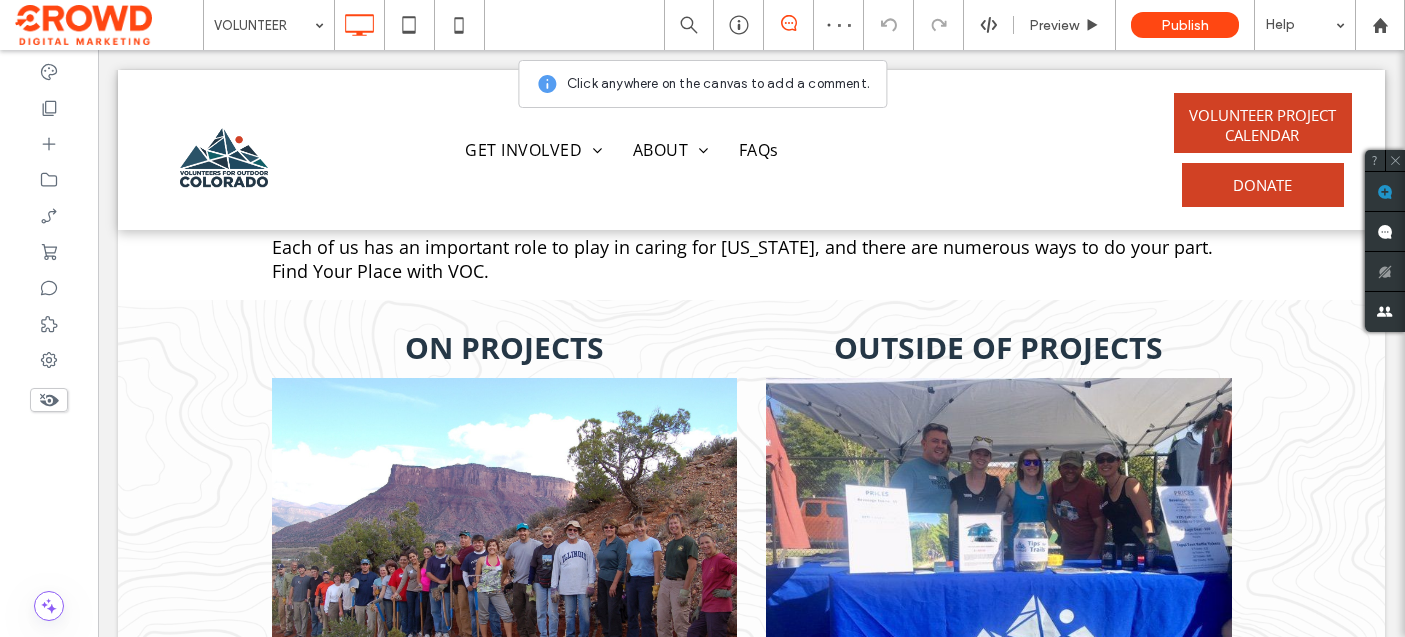 scroll, scrollTop: 1493, scrollLeft: 0, axis: vertical 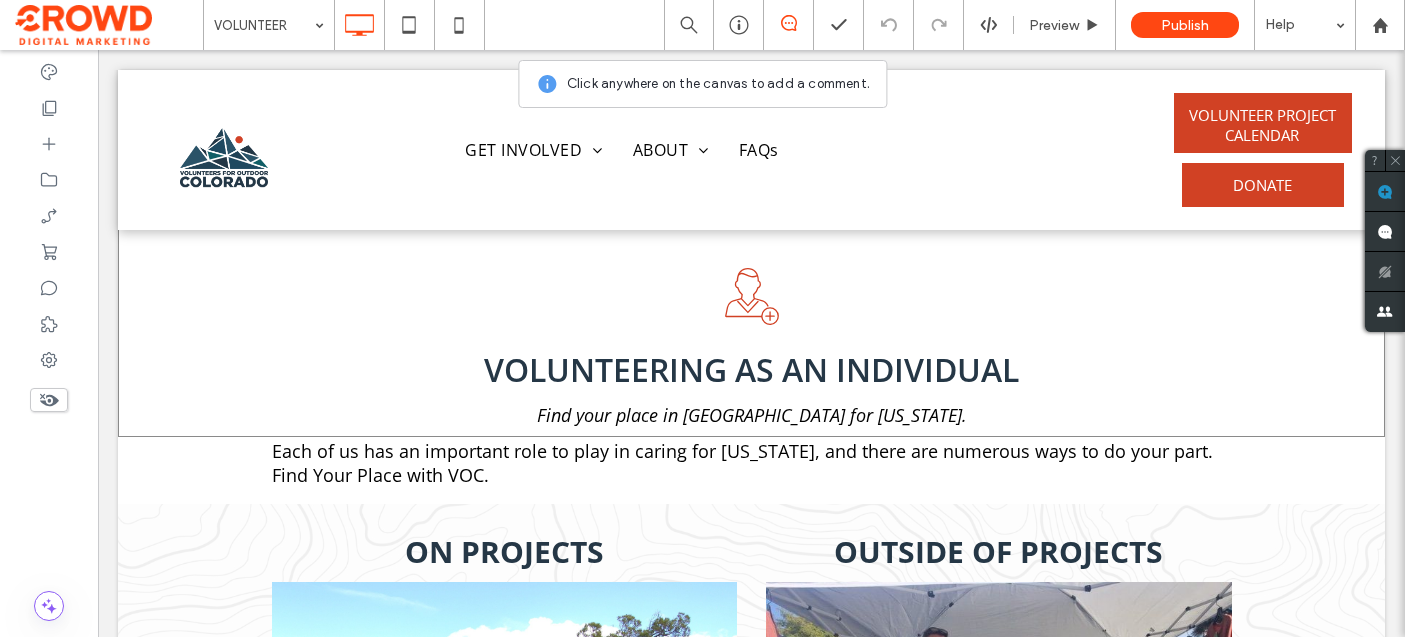 click on "VOLUNTEERING AS AN INDIVIDUAL
Find your place in caring for Colorado. Click To Paste
Row + Add Section" at bounding box center (751, 332) 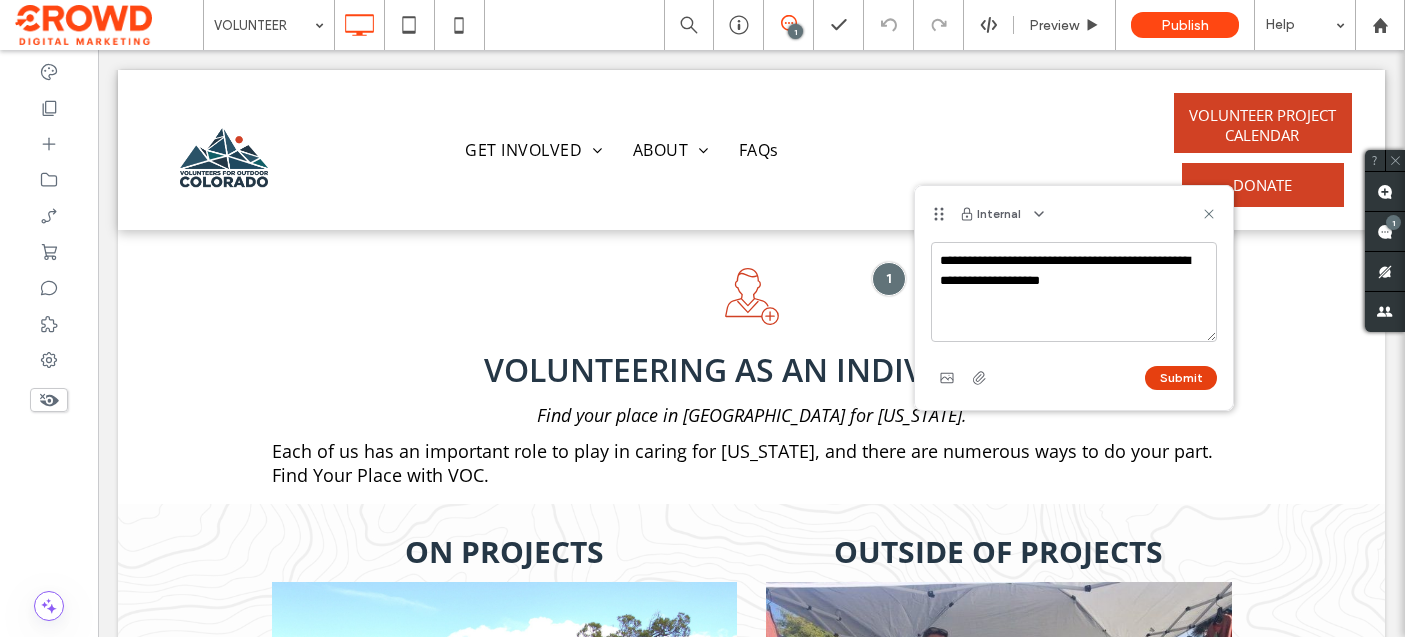 type on "**********" 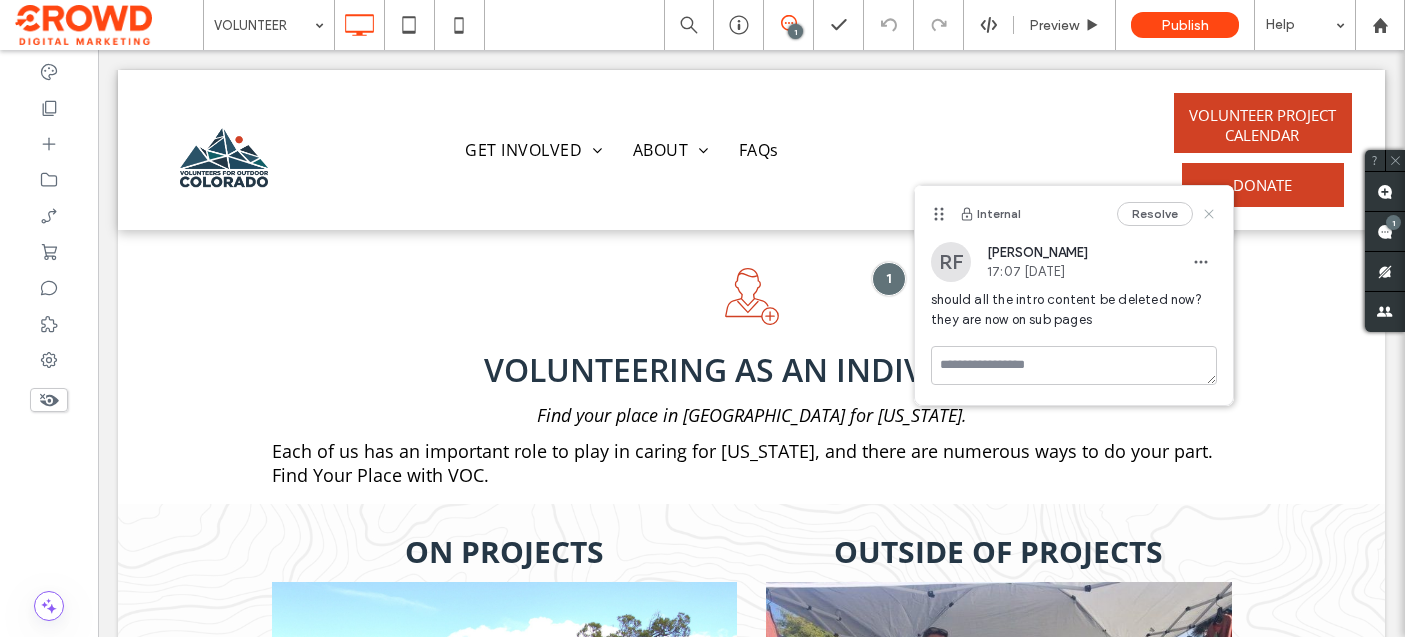 click 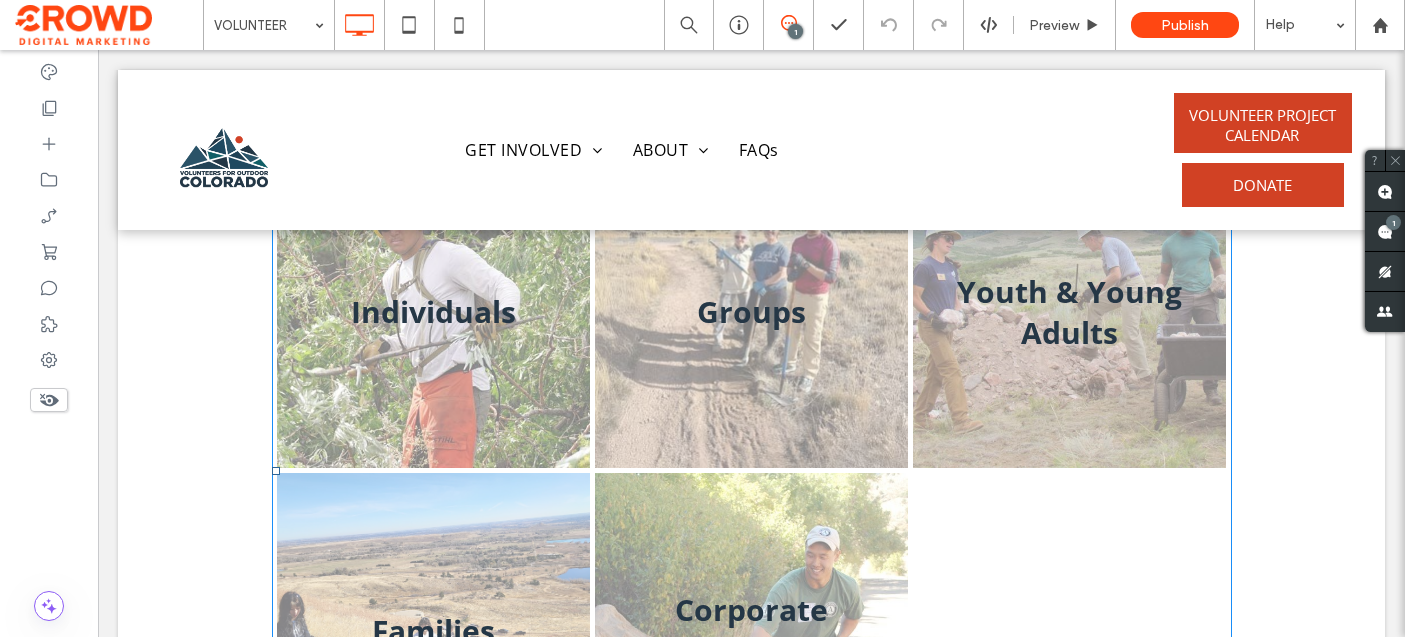 scroll, scrollTop: 909, scrollLeft: 0, axis: vertical 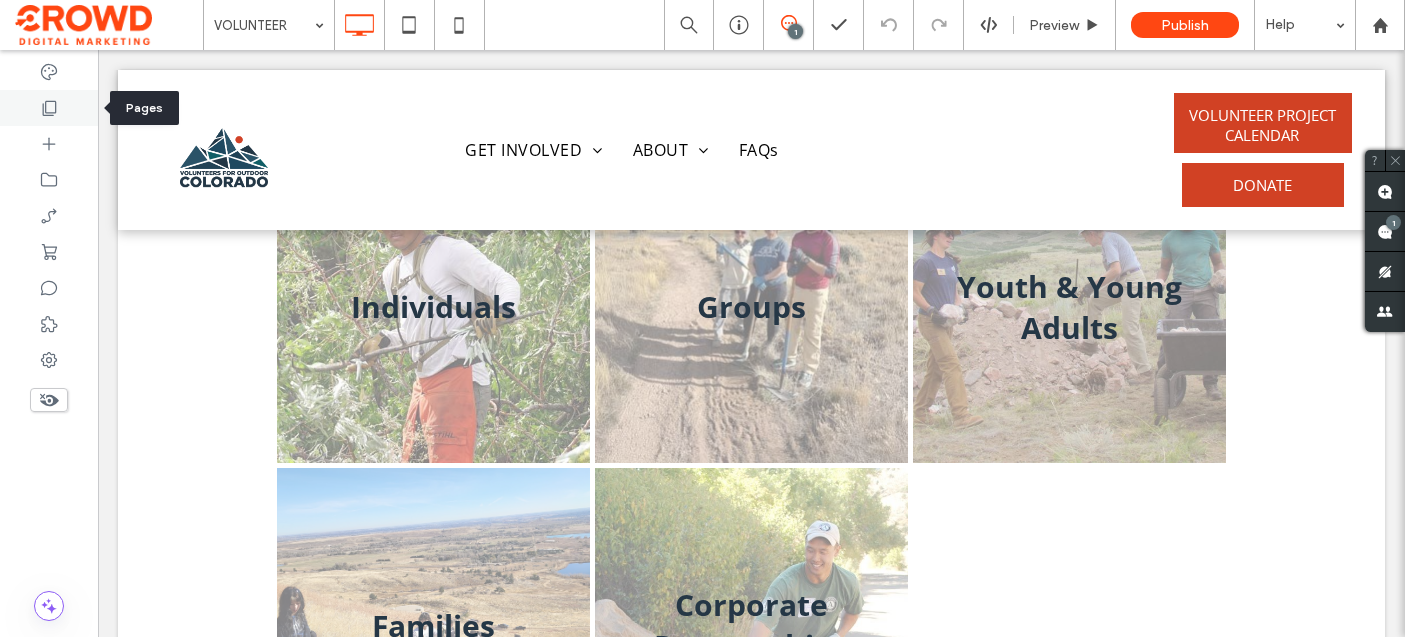 click at bounding box center [49, 108] 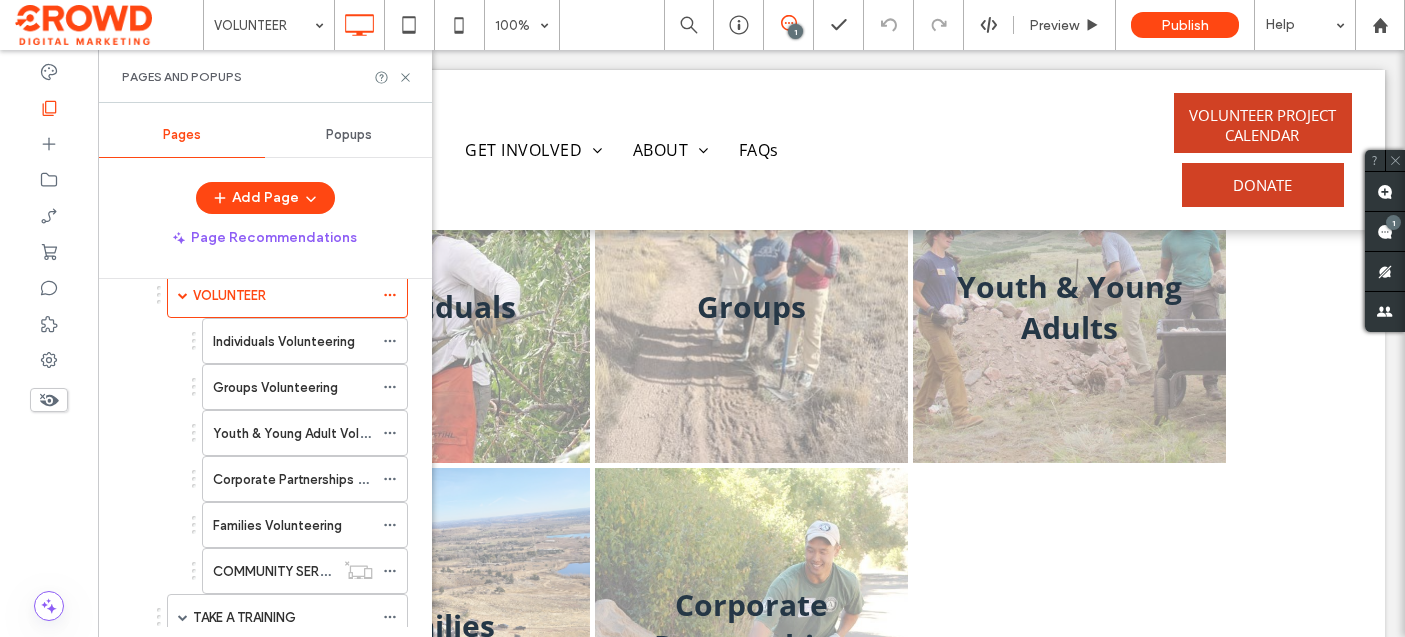 scroll, scrollTop: 152, scrollLeft: 0, axis: vertical 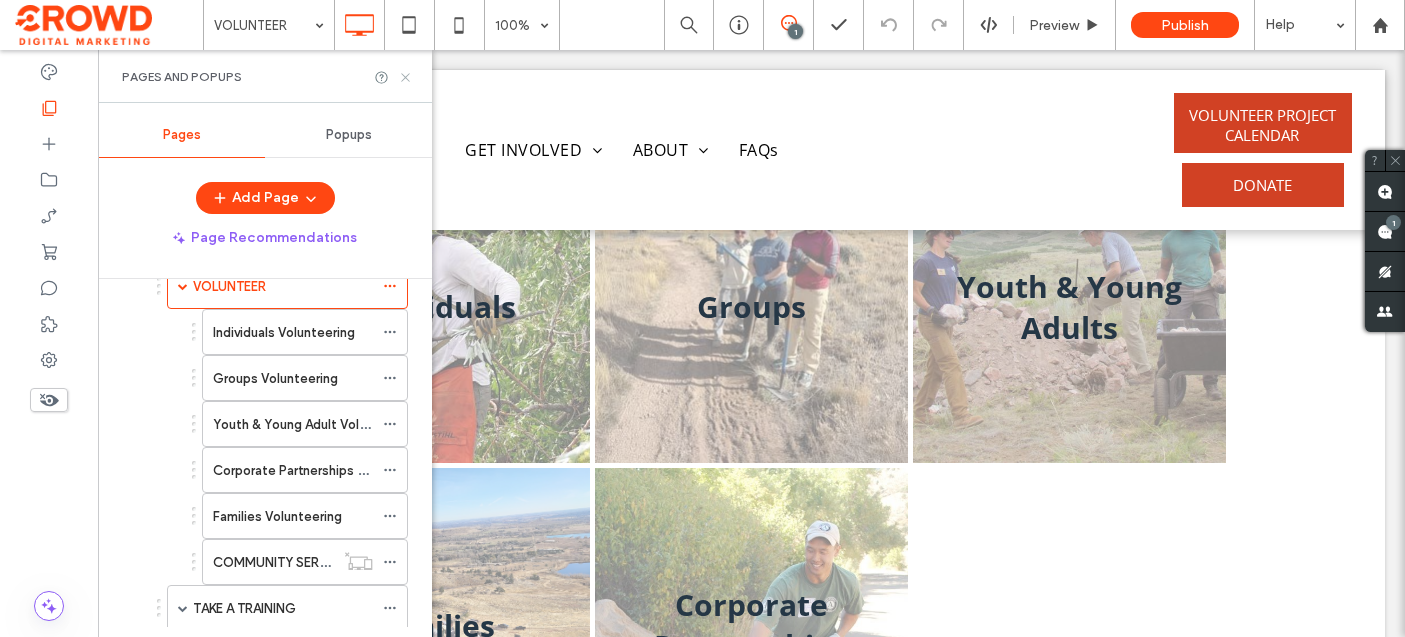 click 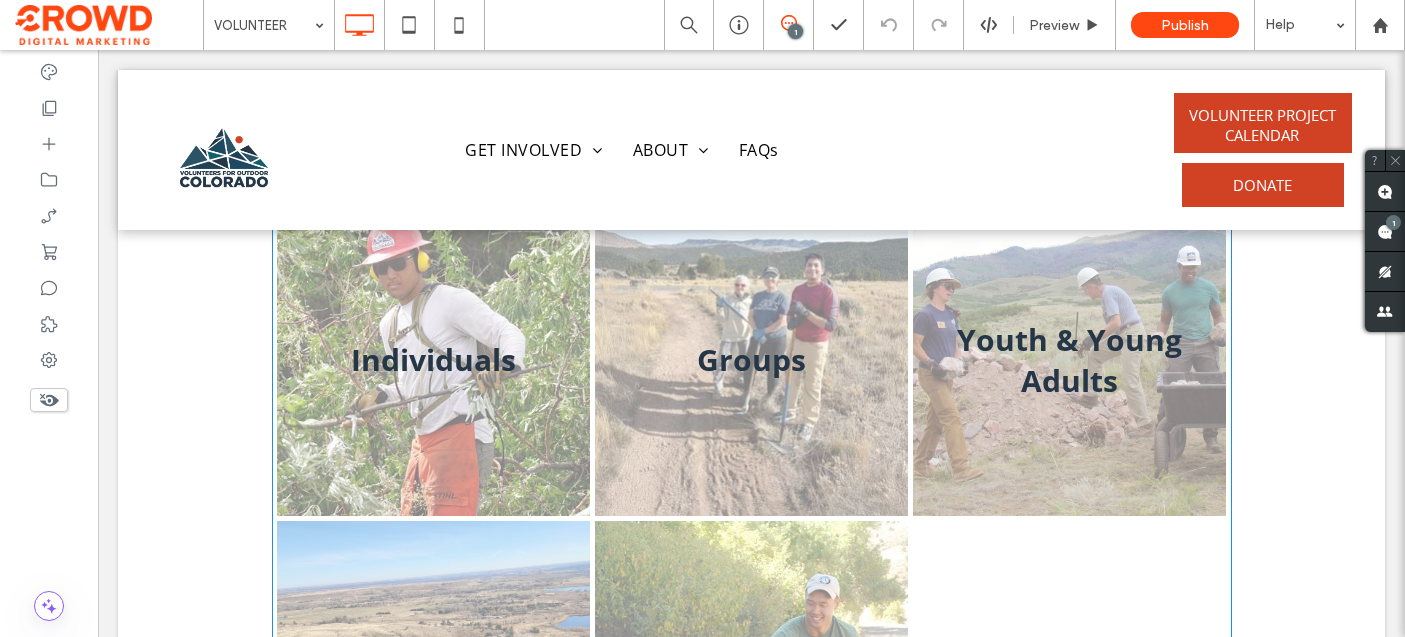 scroll, scrollTop: 807, scrollLeft: 0, axis: vertical 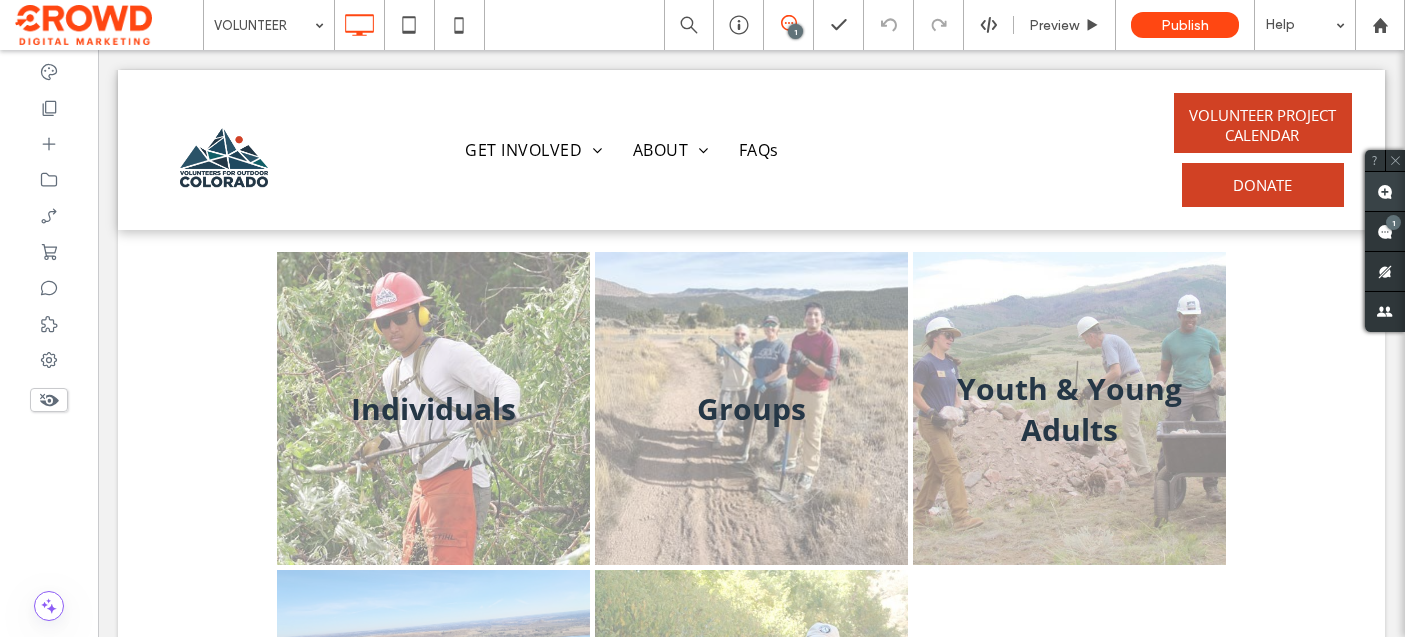 click 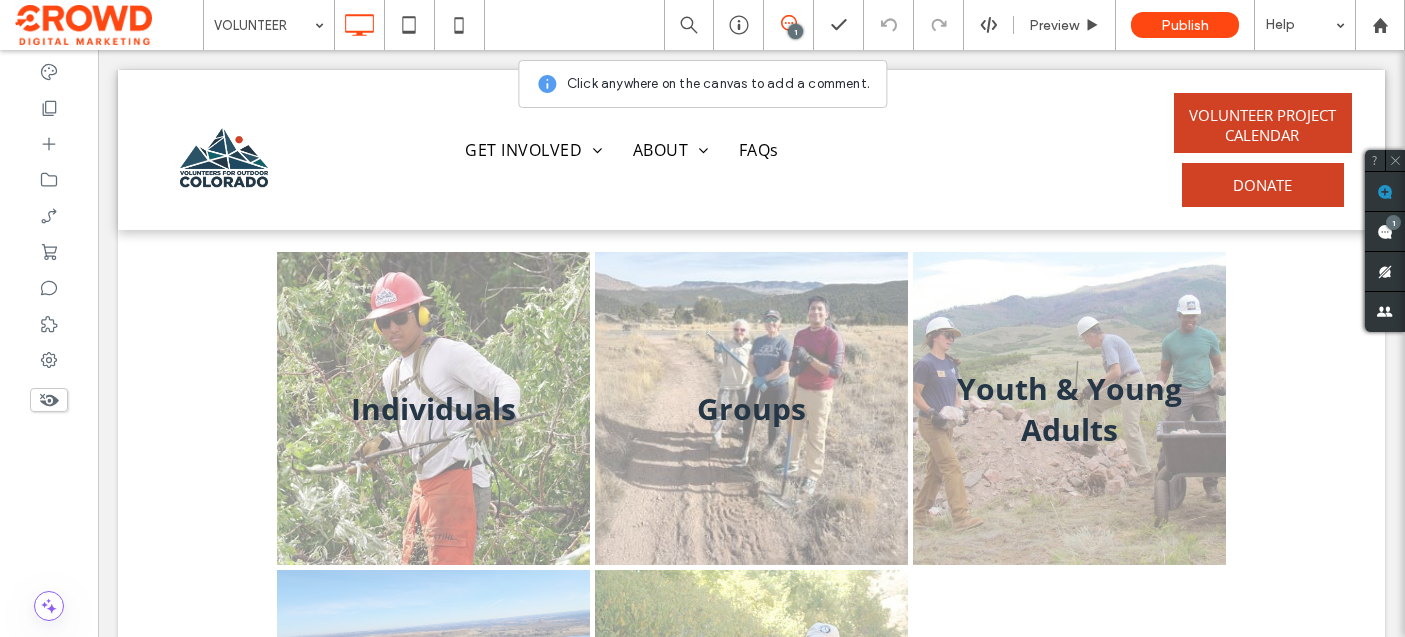click at bounding box center [751, 409] 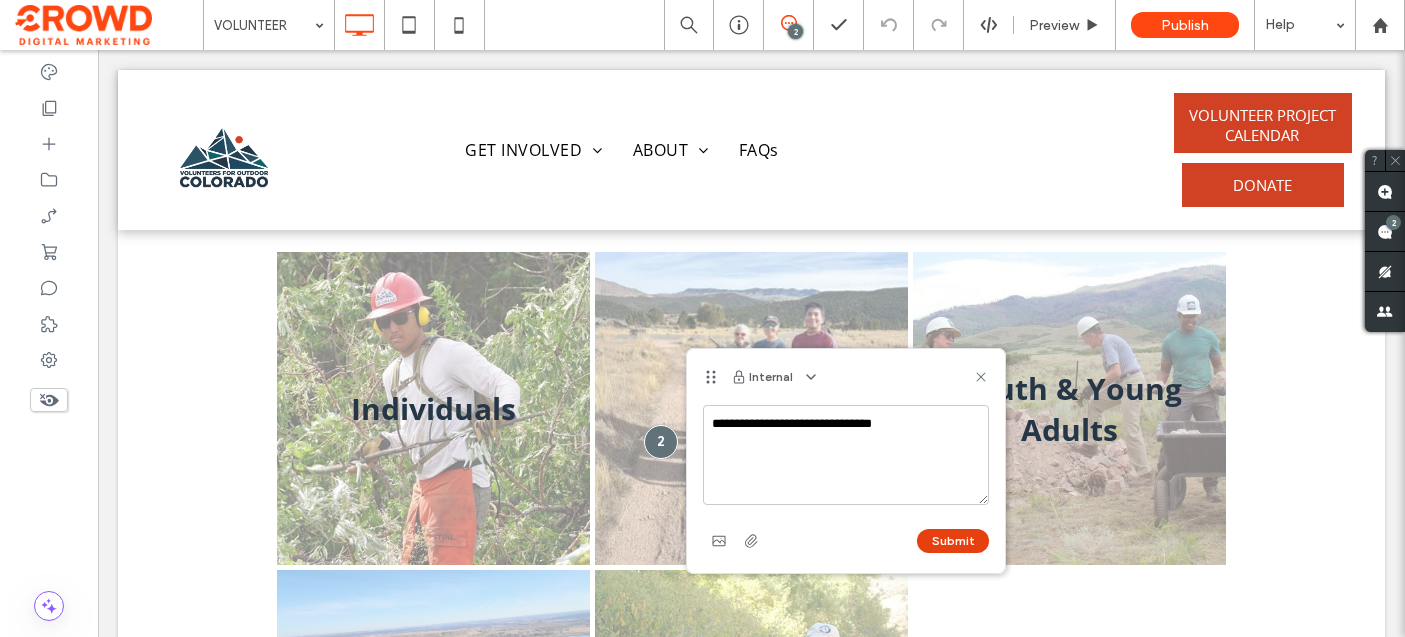 type on "**********" 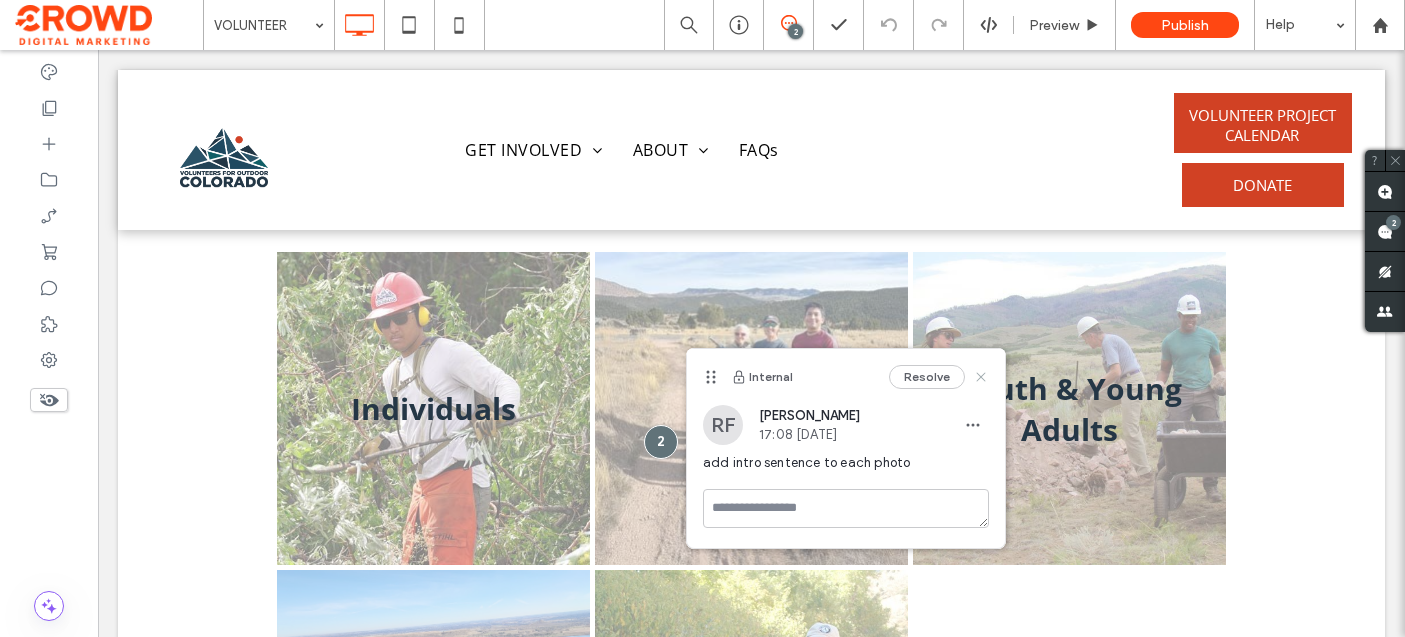 click 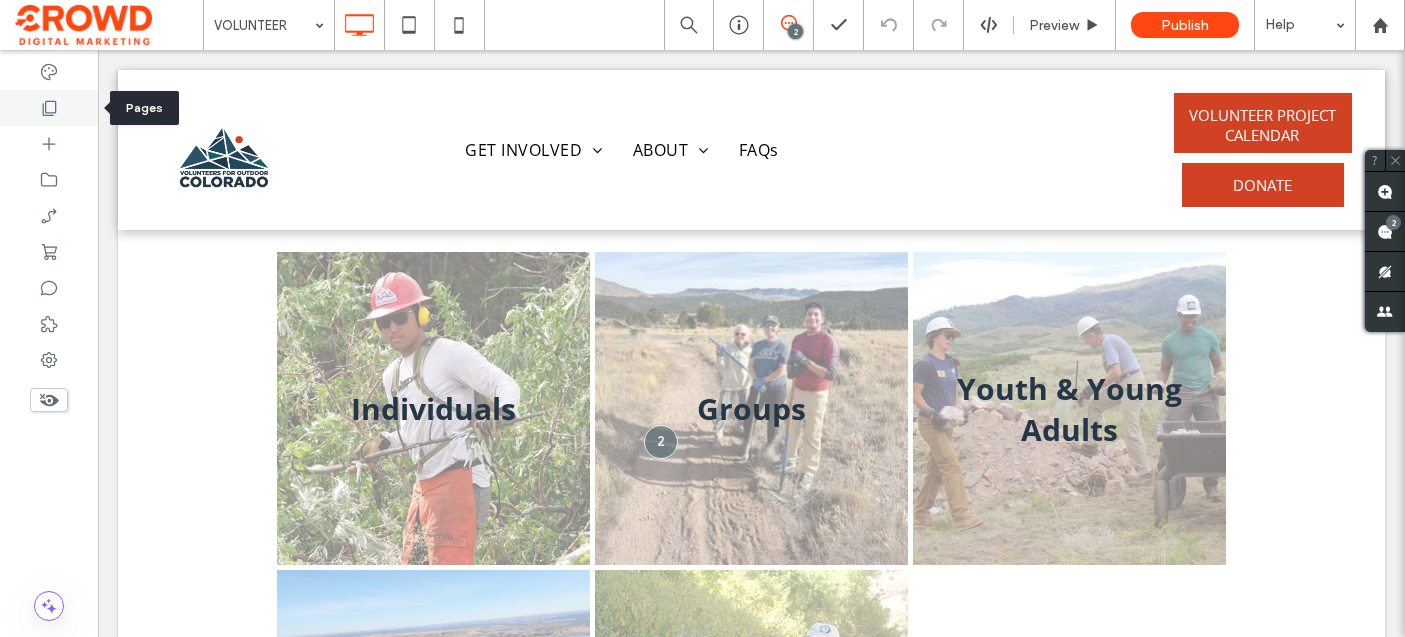 click 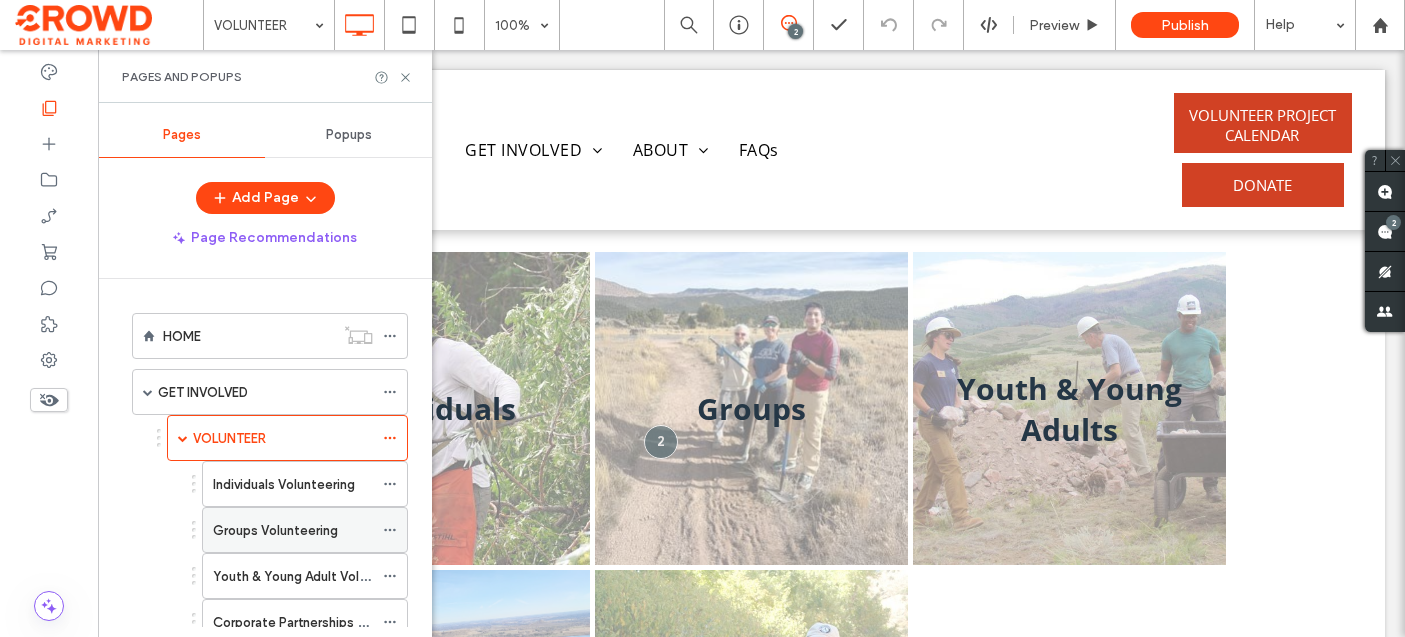 click on "Groups Volunteering" at bounding box center [275, 530] 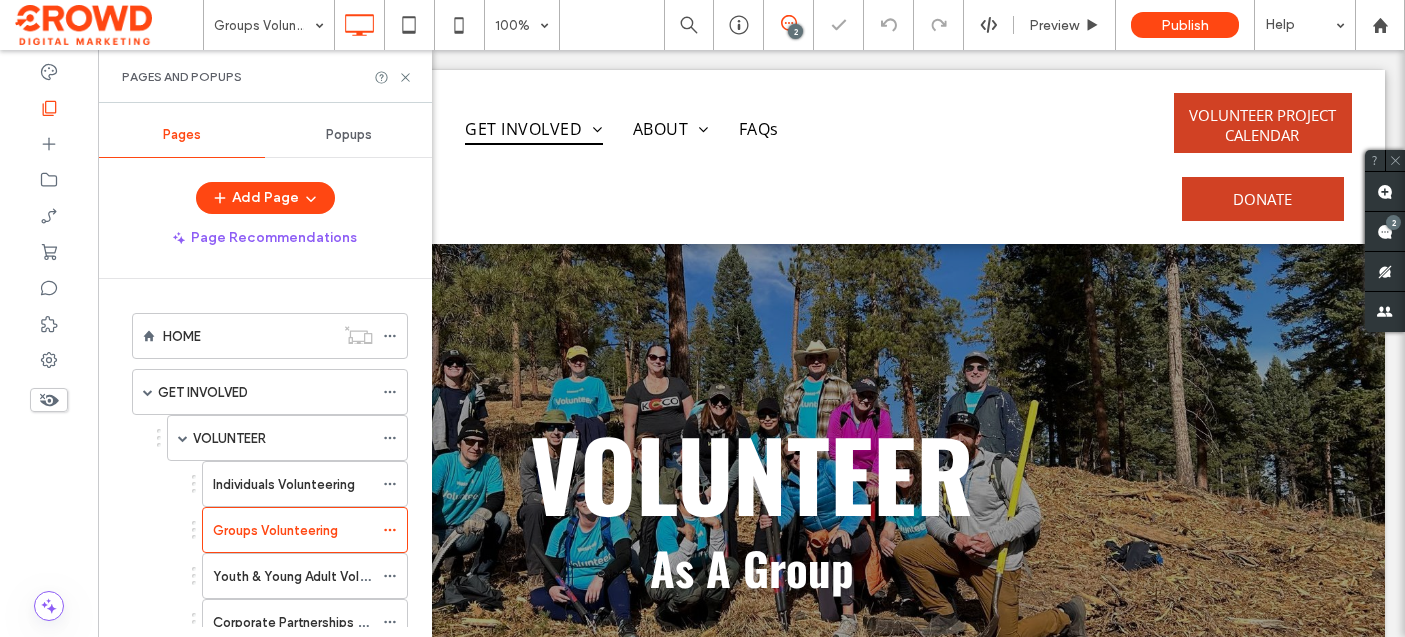 scroll, scrollTop: 0, scrollLeft: 0, axis: both 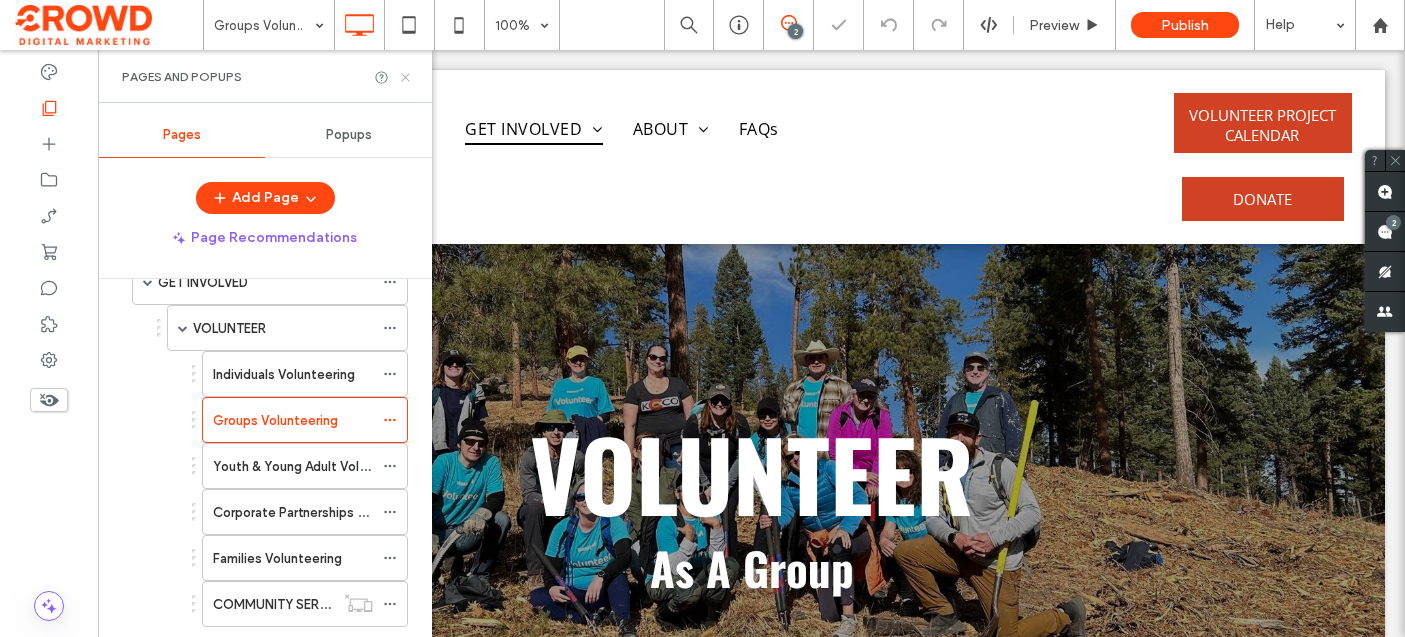 click 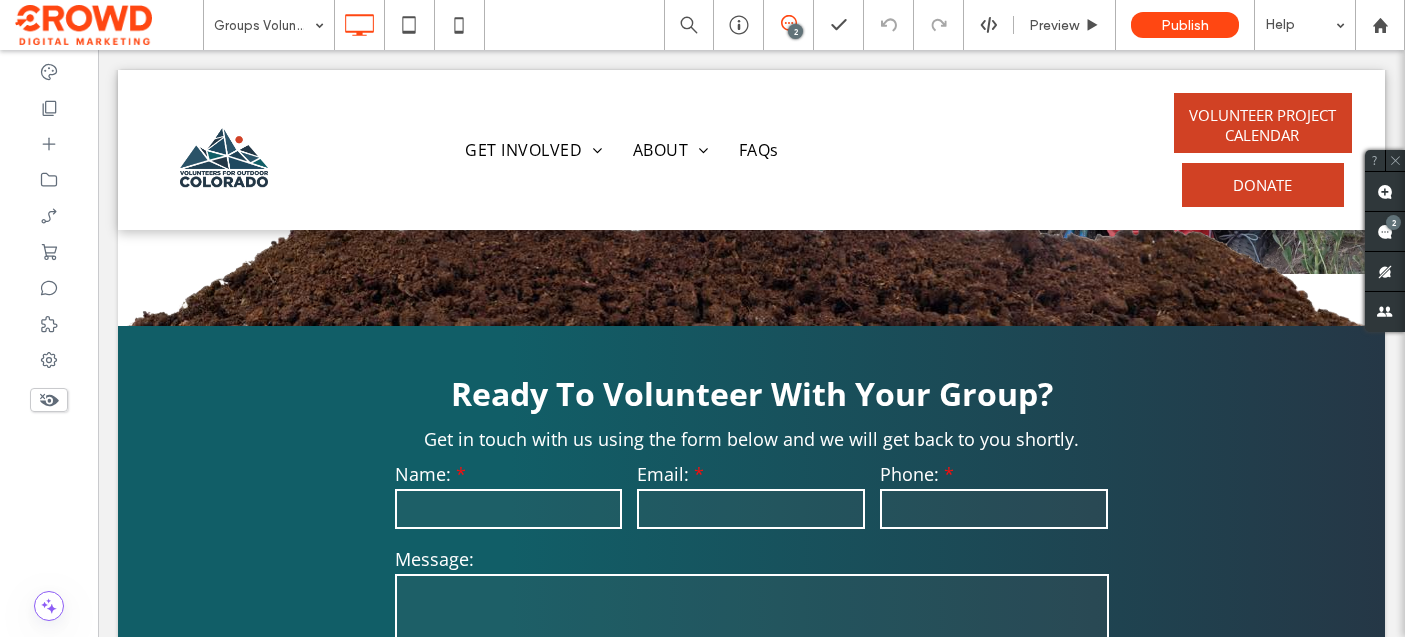 scroll, scrollTop: 2121, scrollLeft: 0, axis: vertical 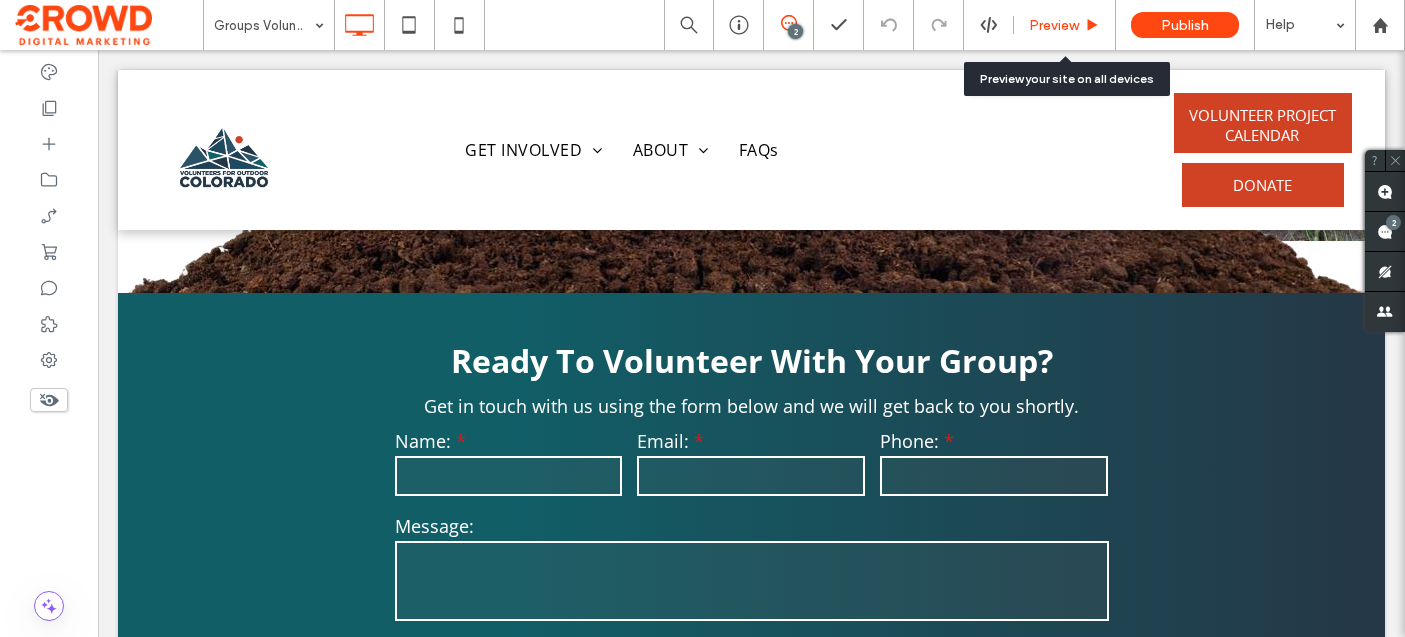 click on "Preview" at bounding box center [1054, 25] 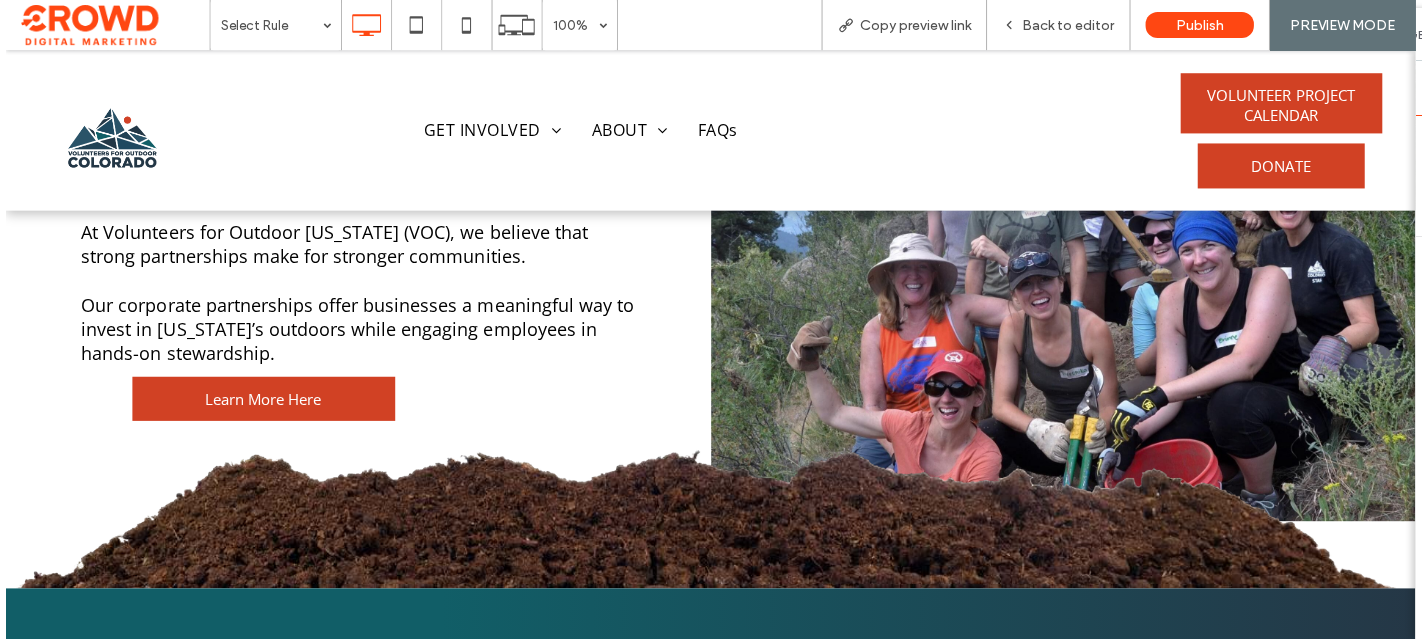 scroll, scrollTop: 1849, scrollLeft: 0, axis: vertical 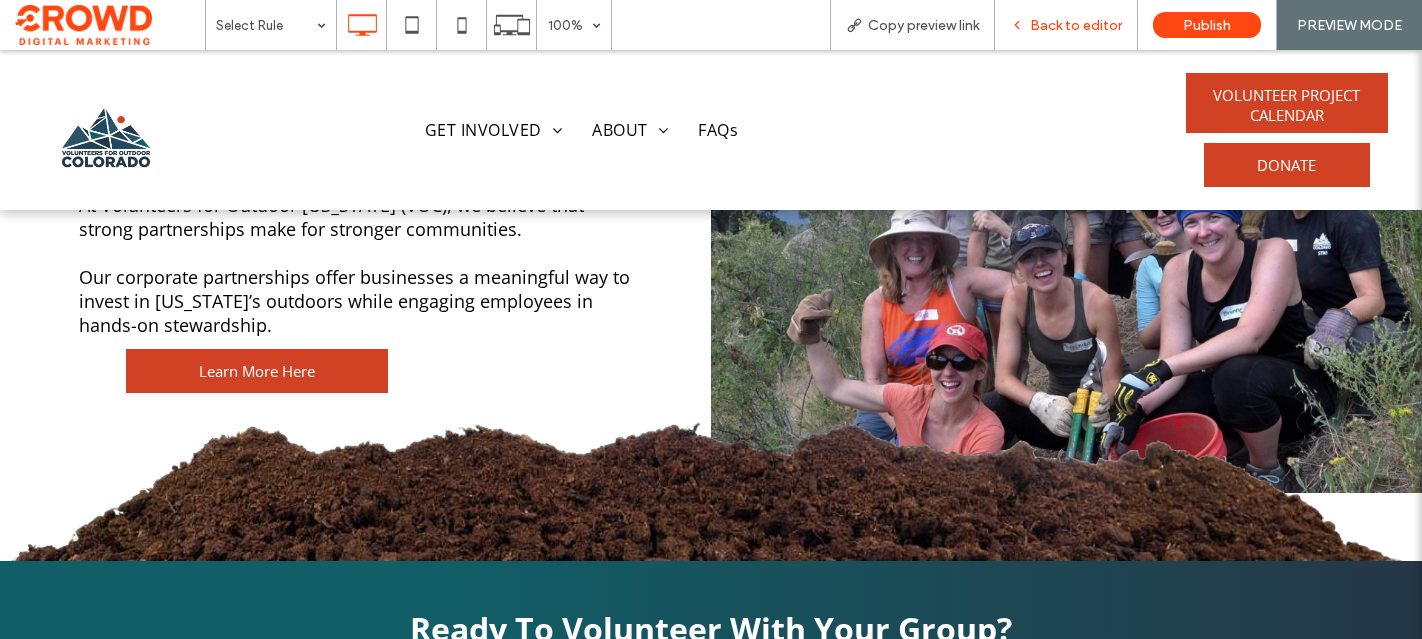 click on "Back to editor" at bounding box center [1066, 25] 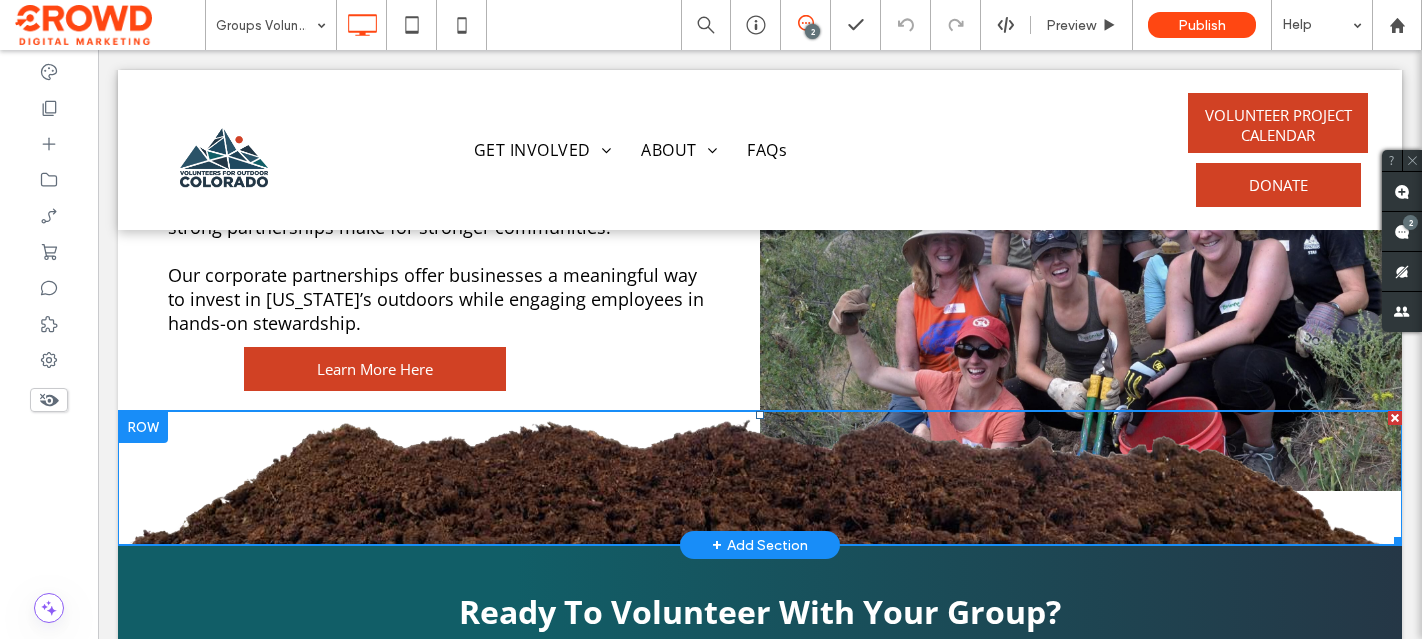scroll, scrollTop: 1770, scrollLeft: 0, axis: vertical 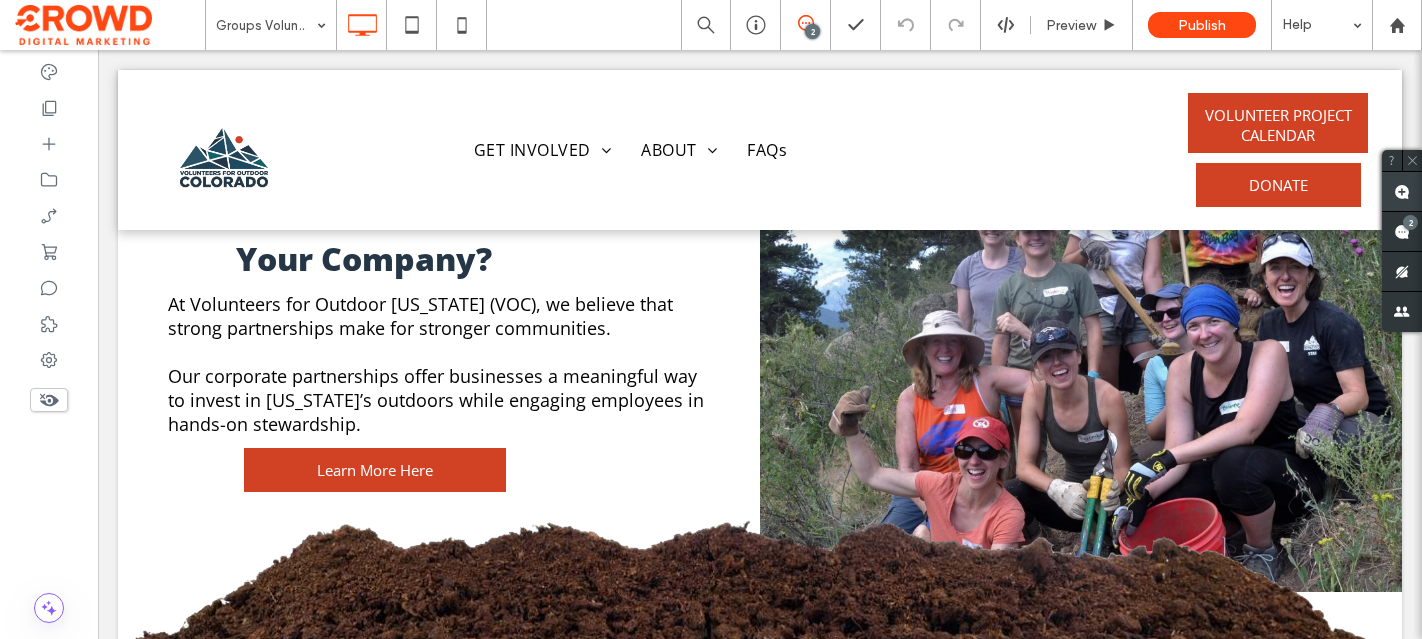 click 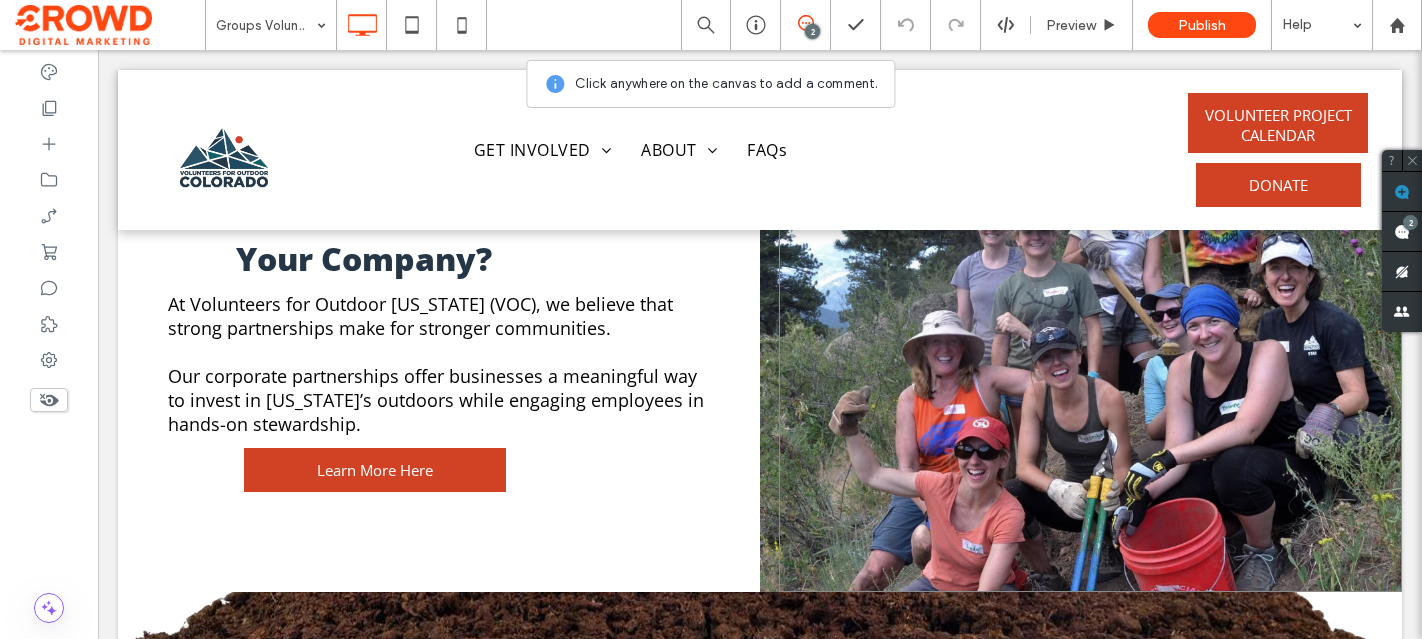 click at bounding box center (1090, 367) 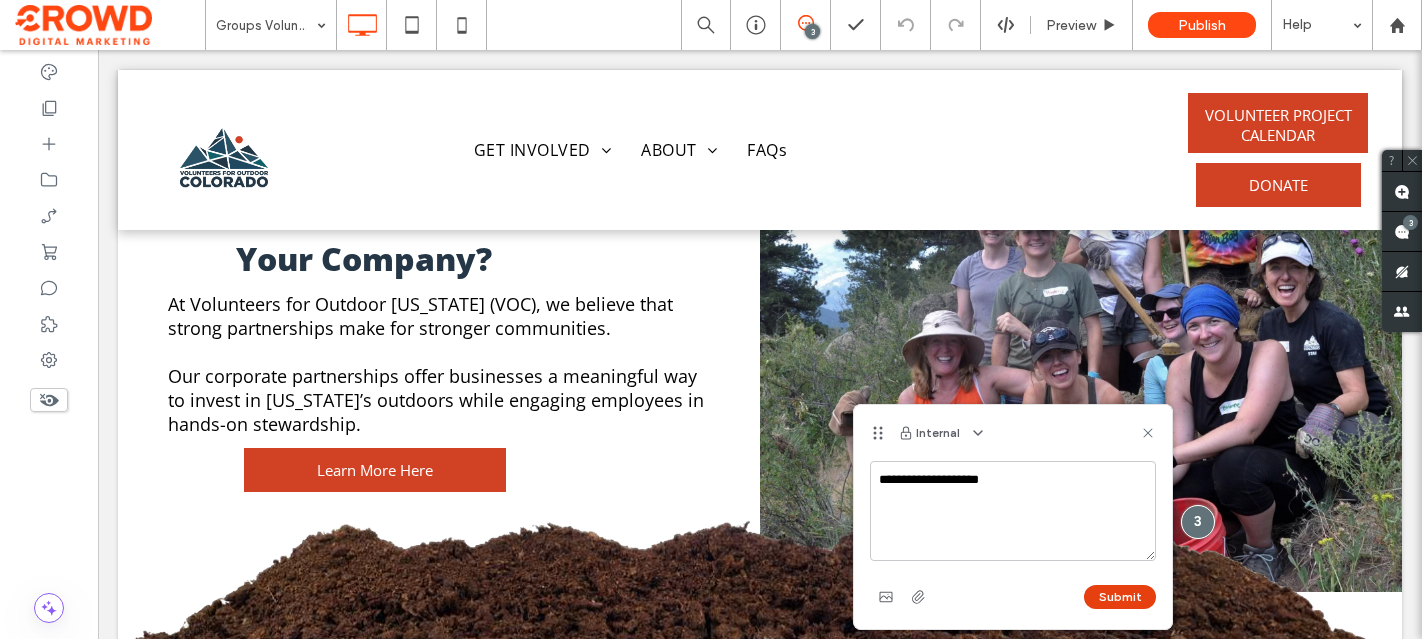 type on "**********" 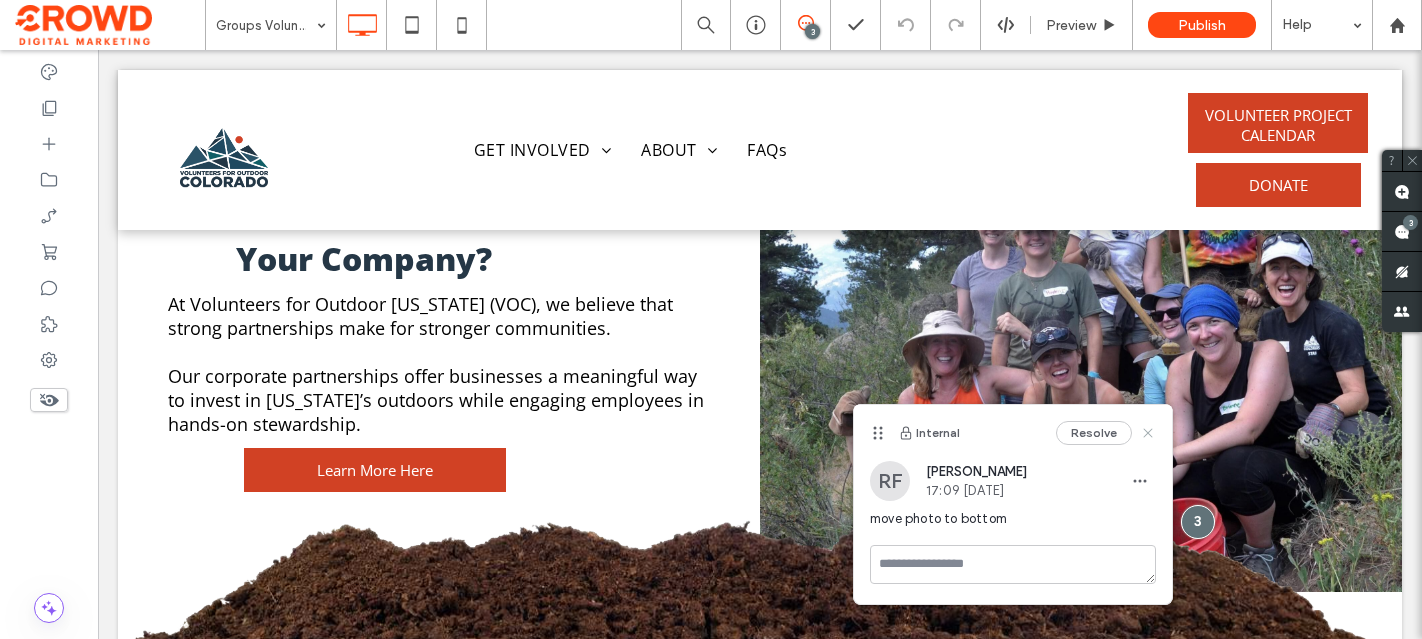 click 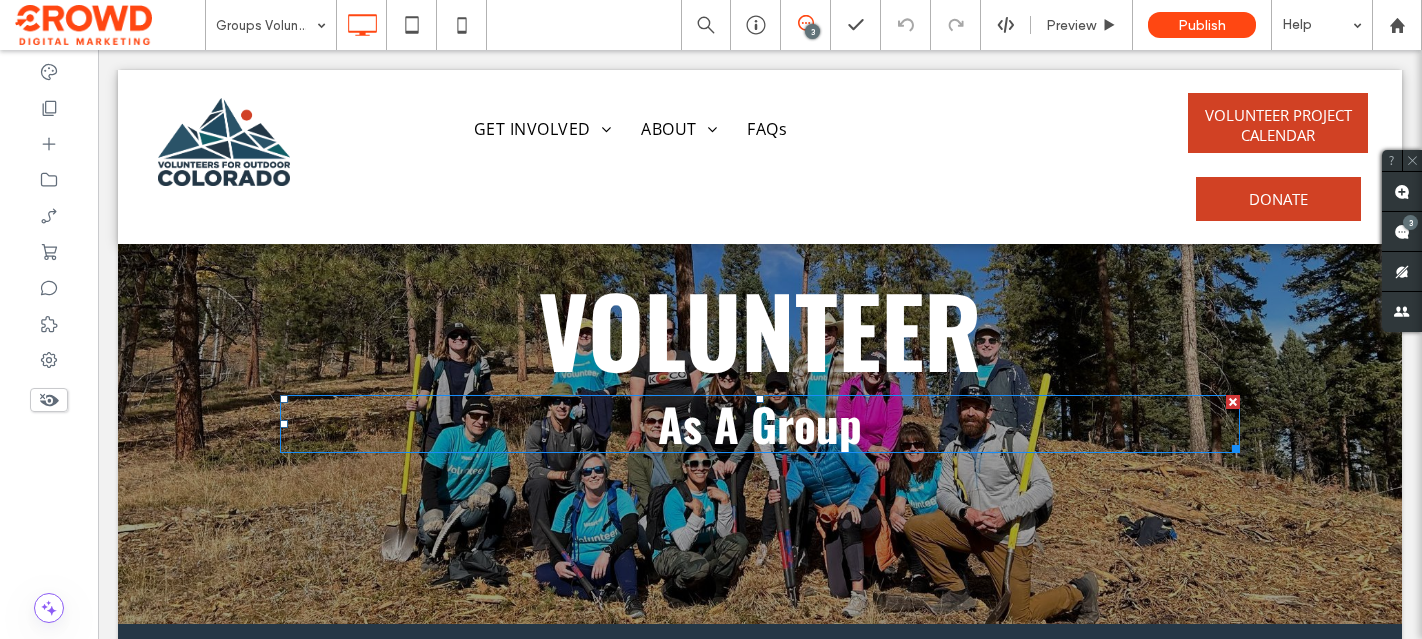 scroll, scrollTop: 120, scrollLeft: 0, axis: vertical 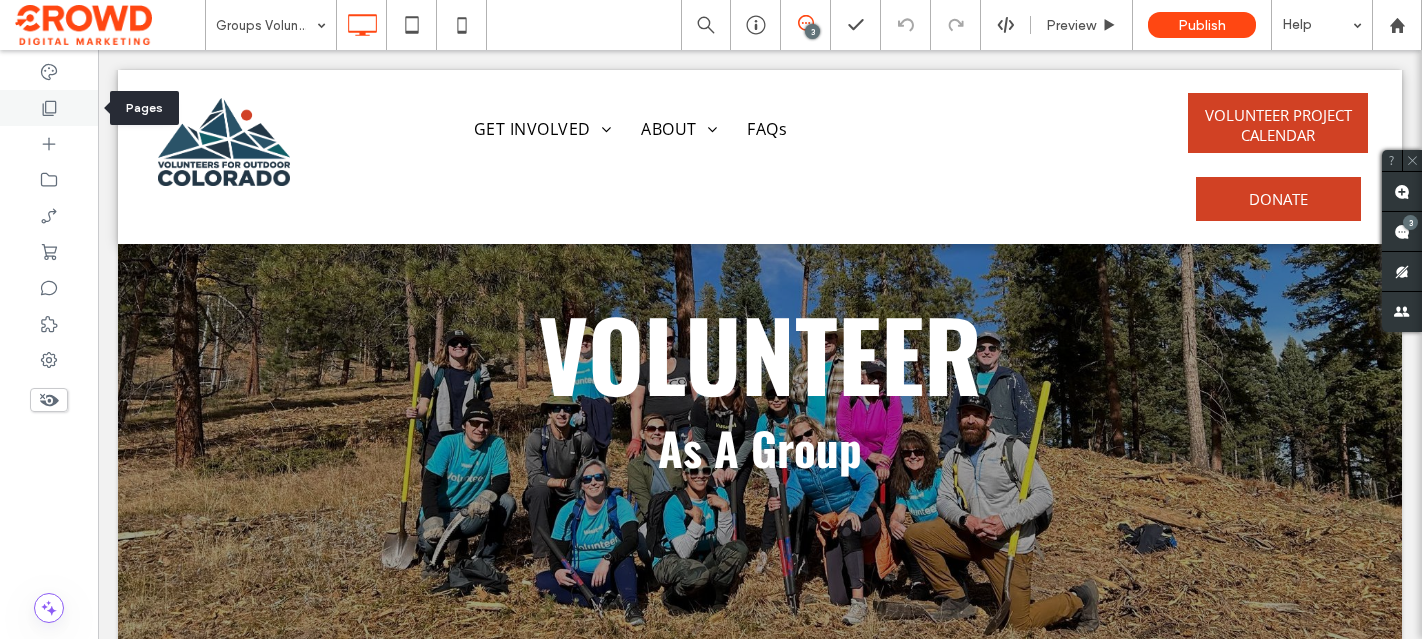 click 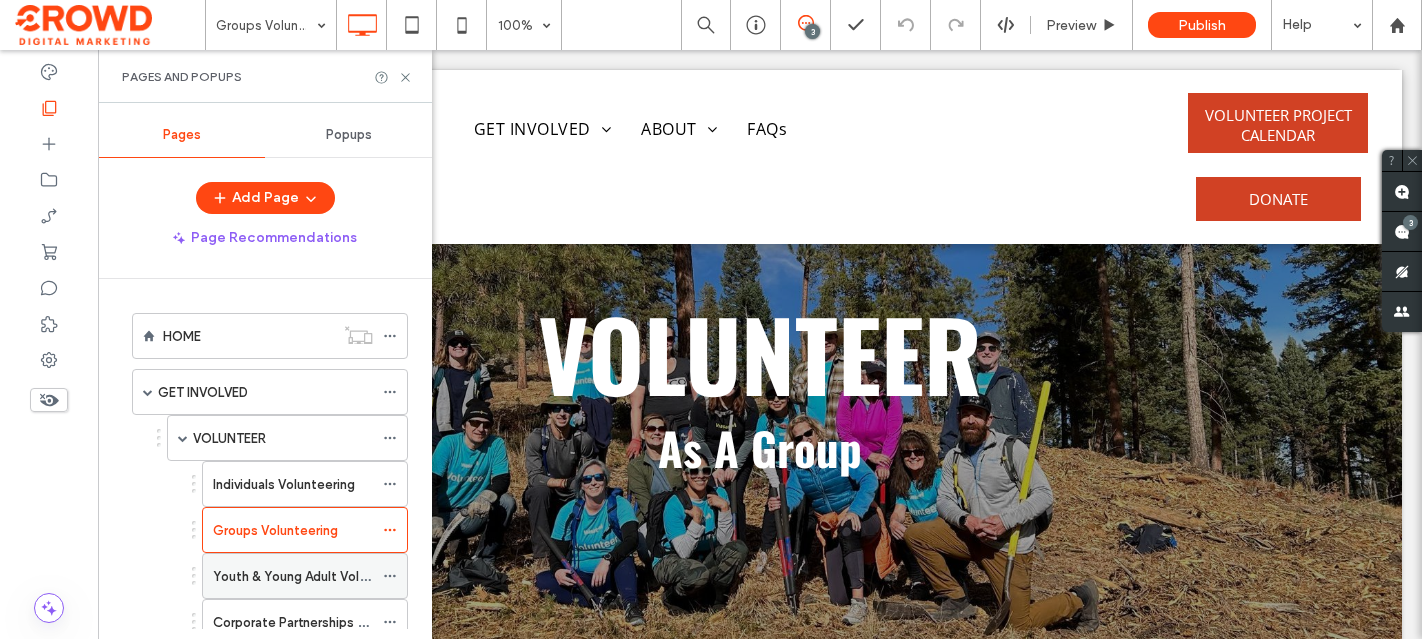 click on "Youth & Young Adult Volunteering" at bounding box center (293, 576) 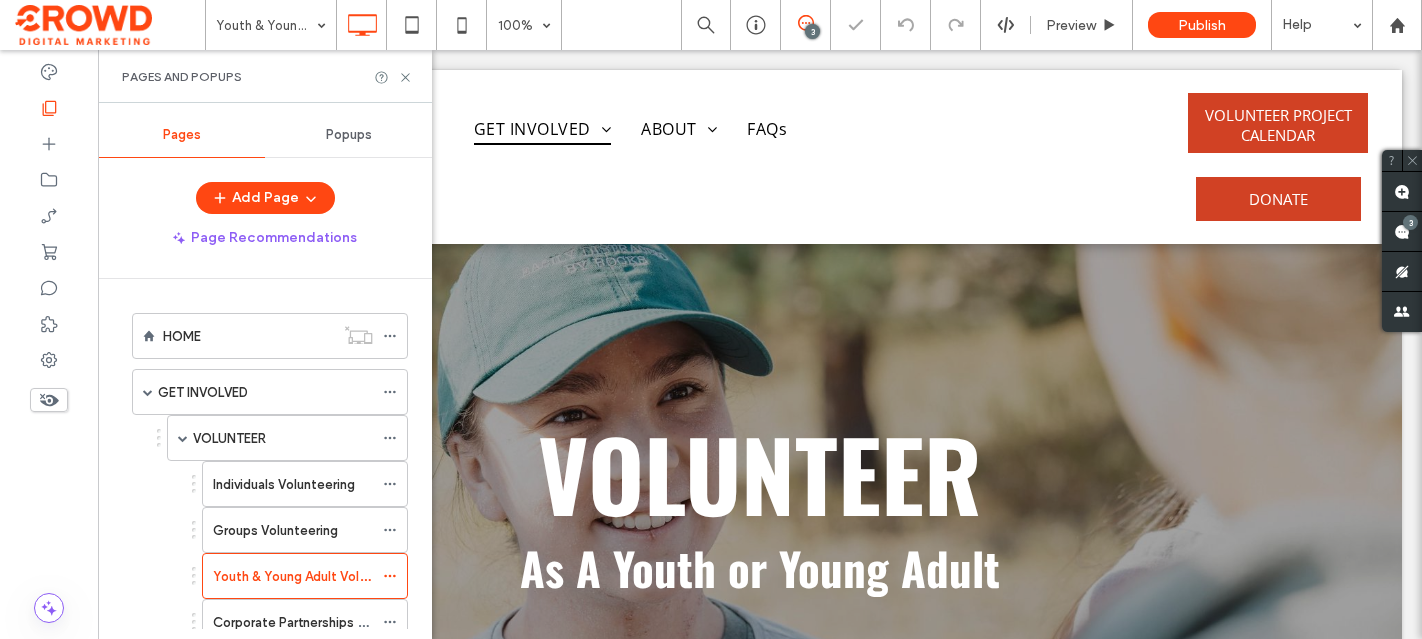 scroll, scrollTop: 0, scrollLeft: 0, axis: both 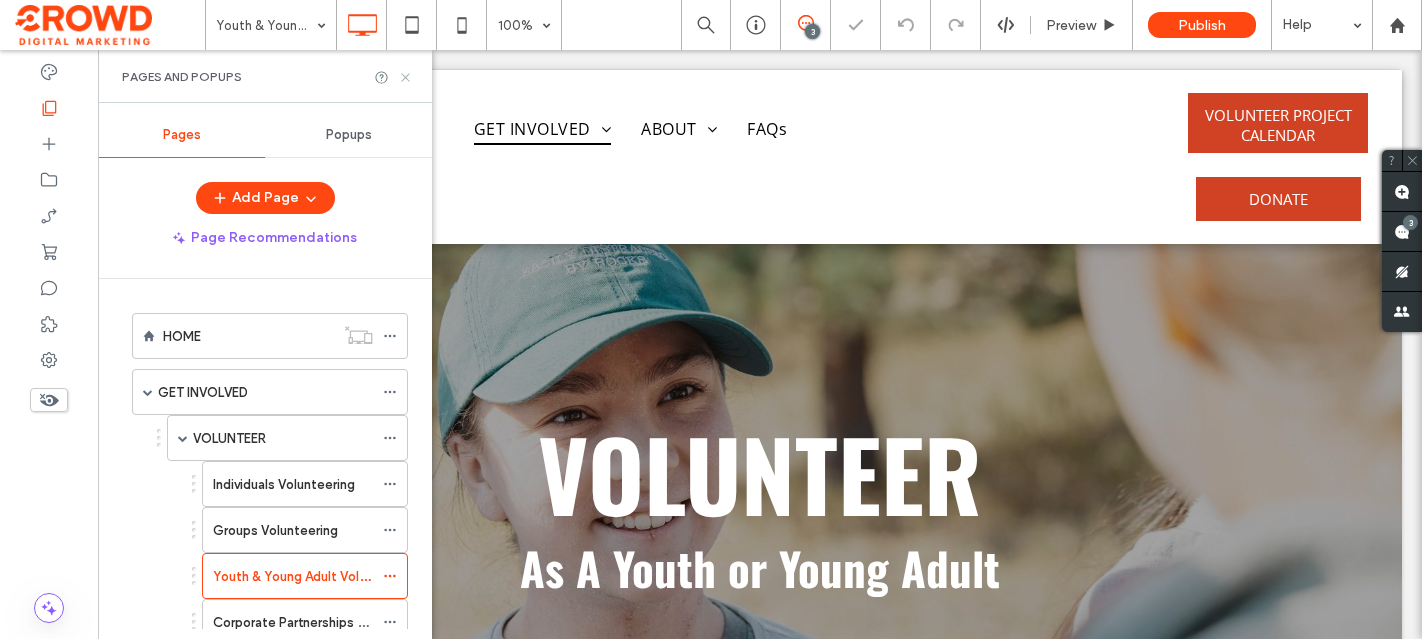 click 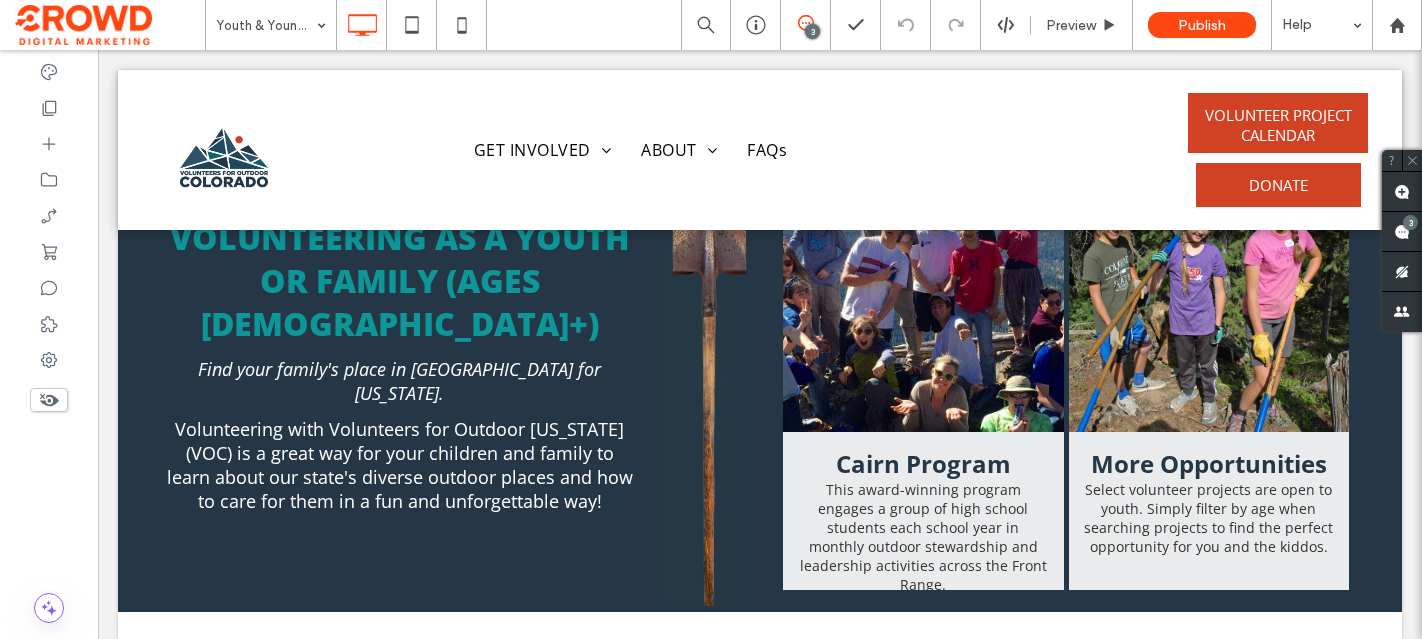 scroll, scrollTop: 422, scrollLeft: 0, axis: vertical 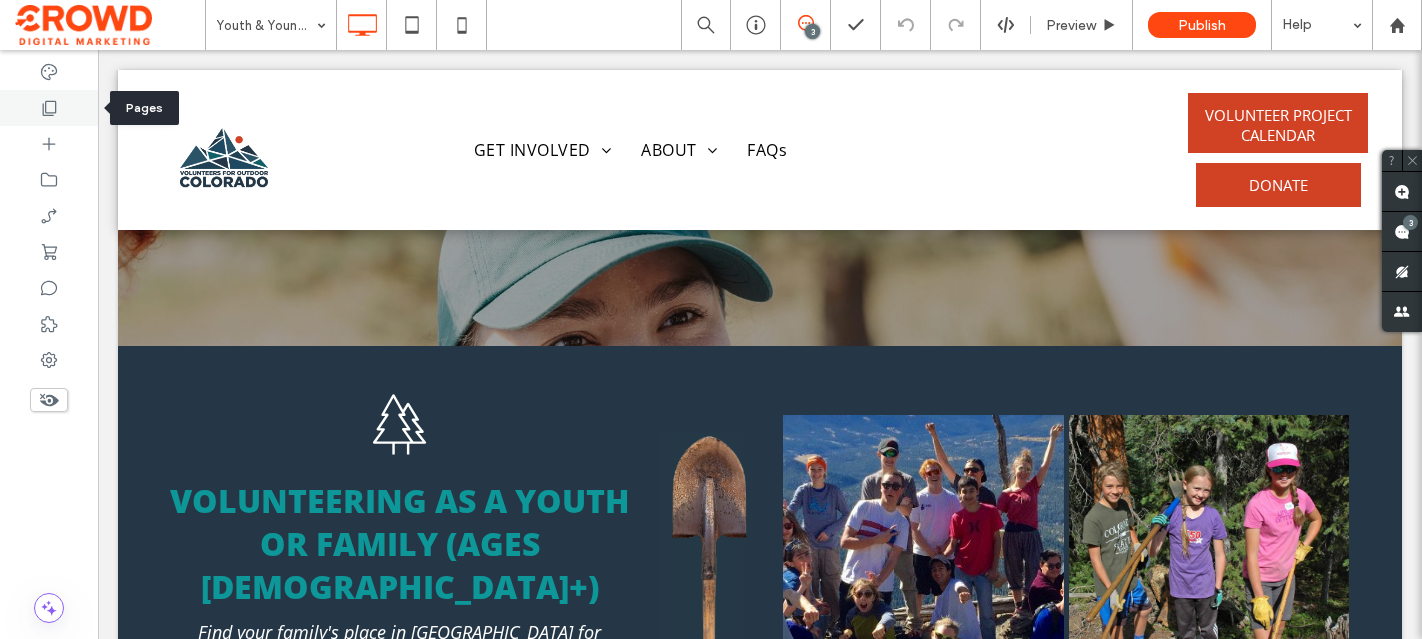 click at bounding box center [49, 108] 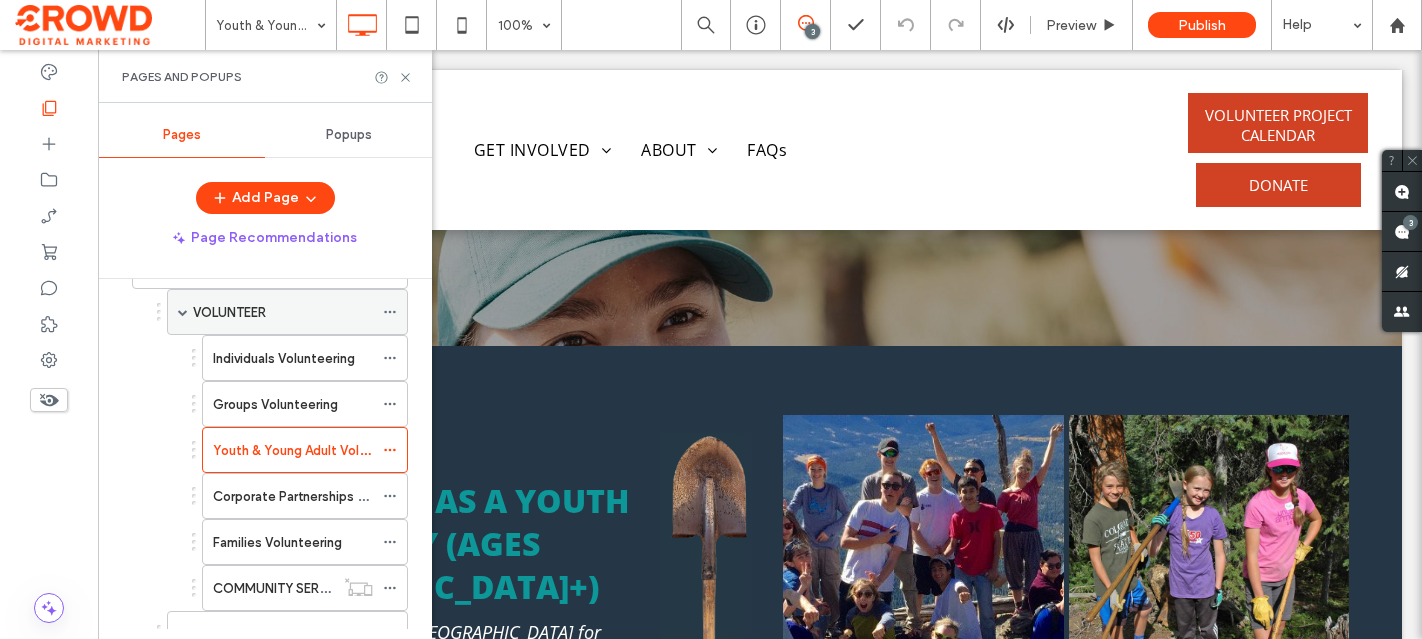 scroll, scrollTop: 137, scrollLeft: 0, axis: vertical 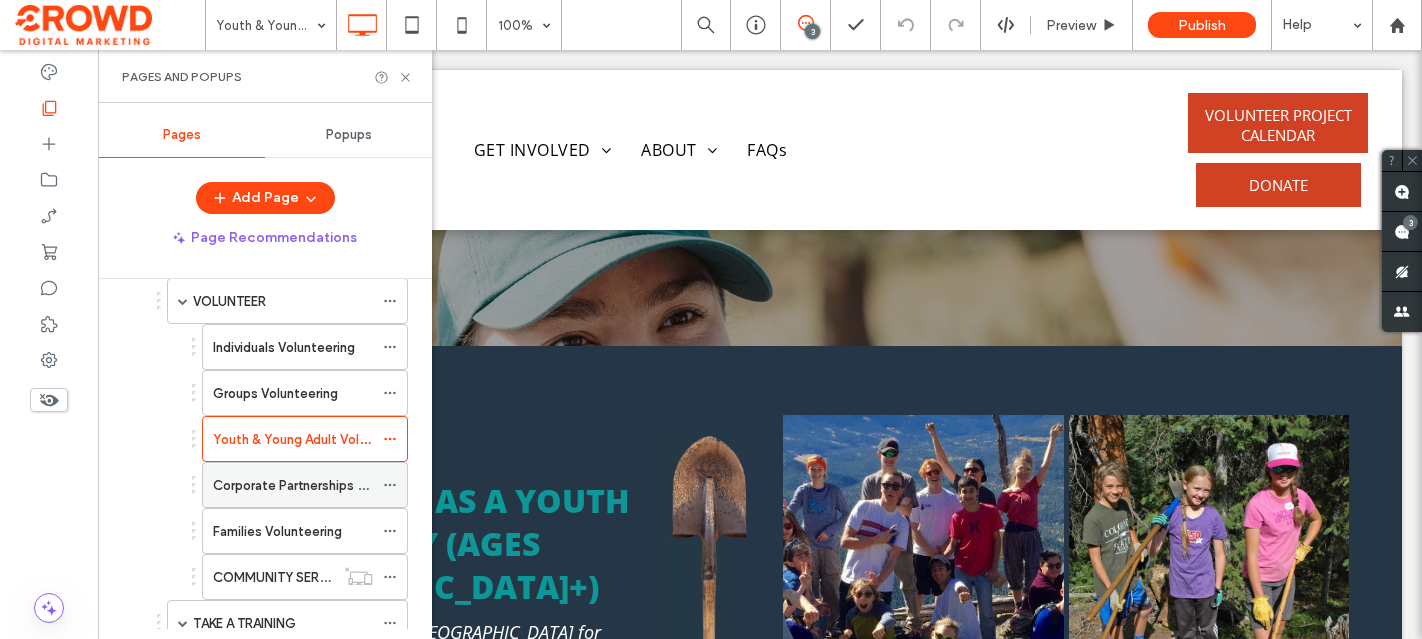 click on "Corporate Partnerships Volunteering" at bounding box center (323, 485) 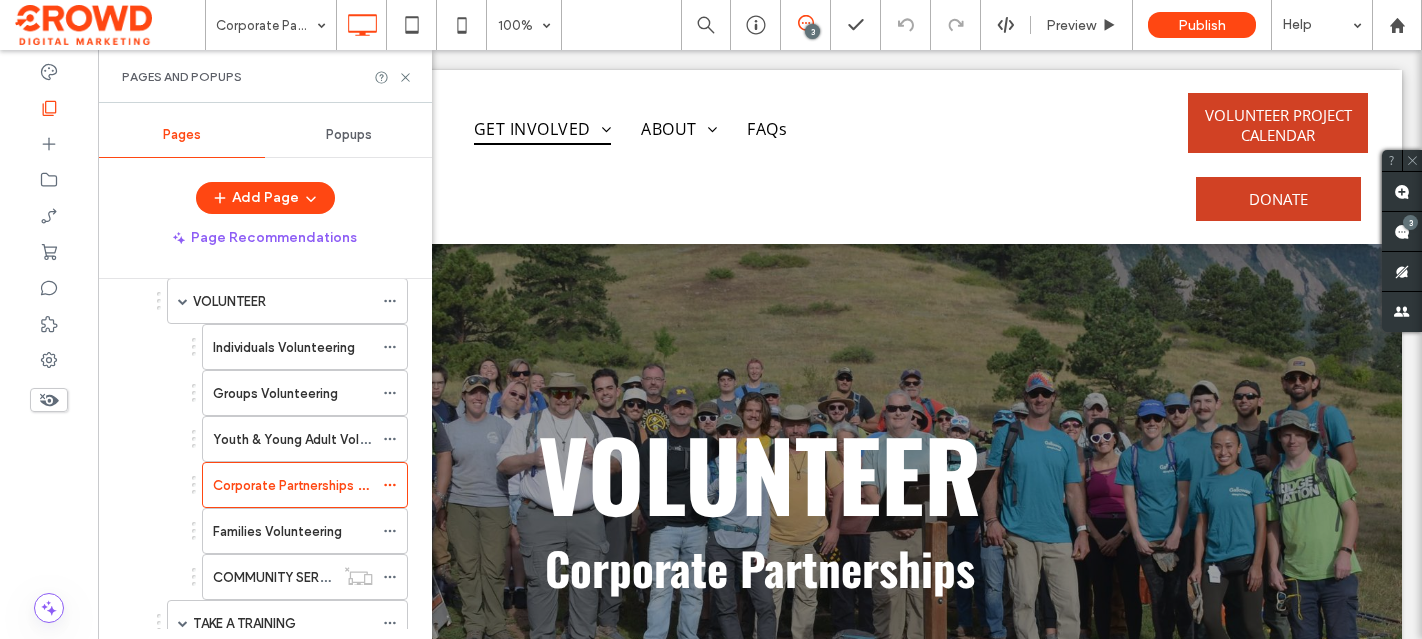 scroll, scrollTop: 0, scrollLeft: 0, axis: both 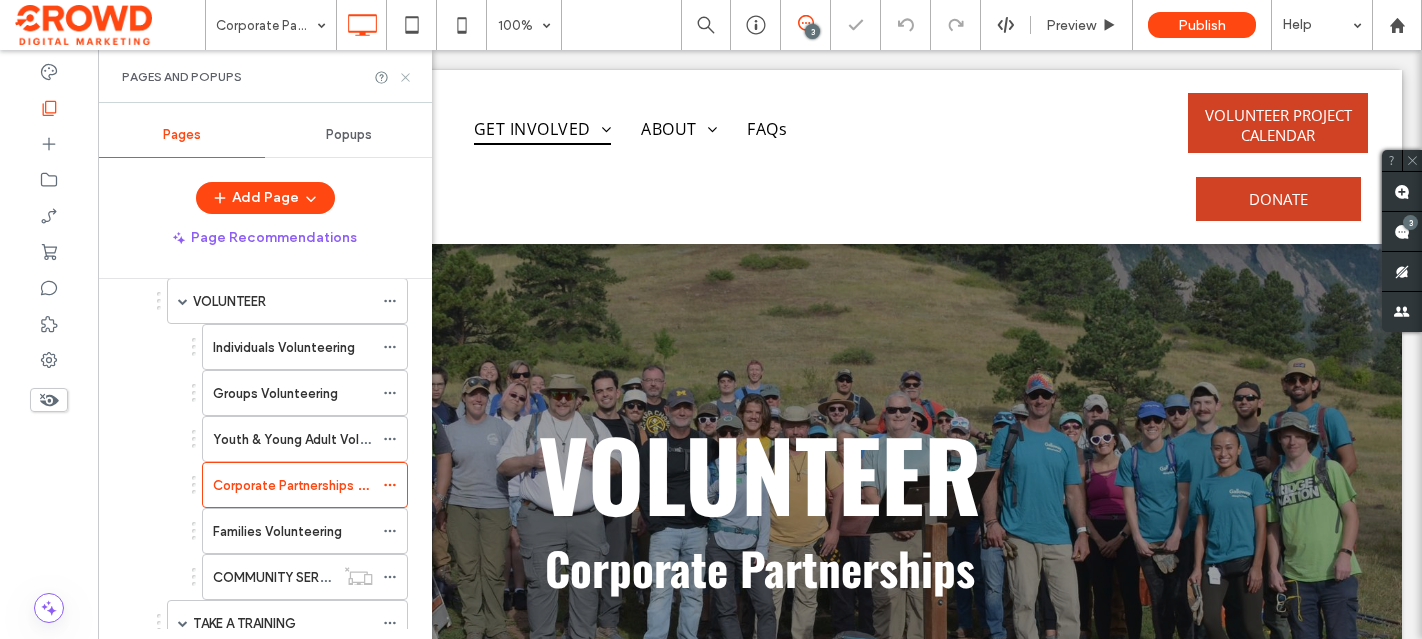 click 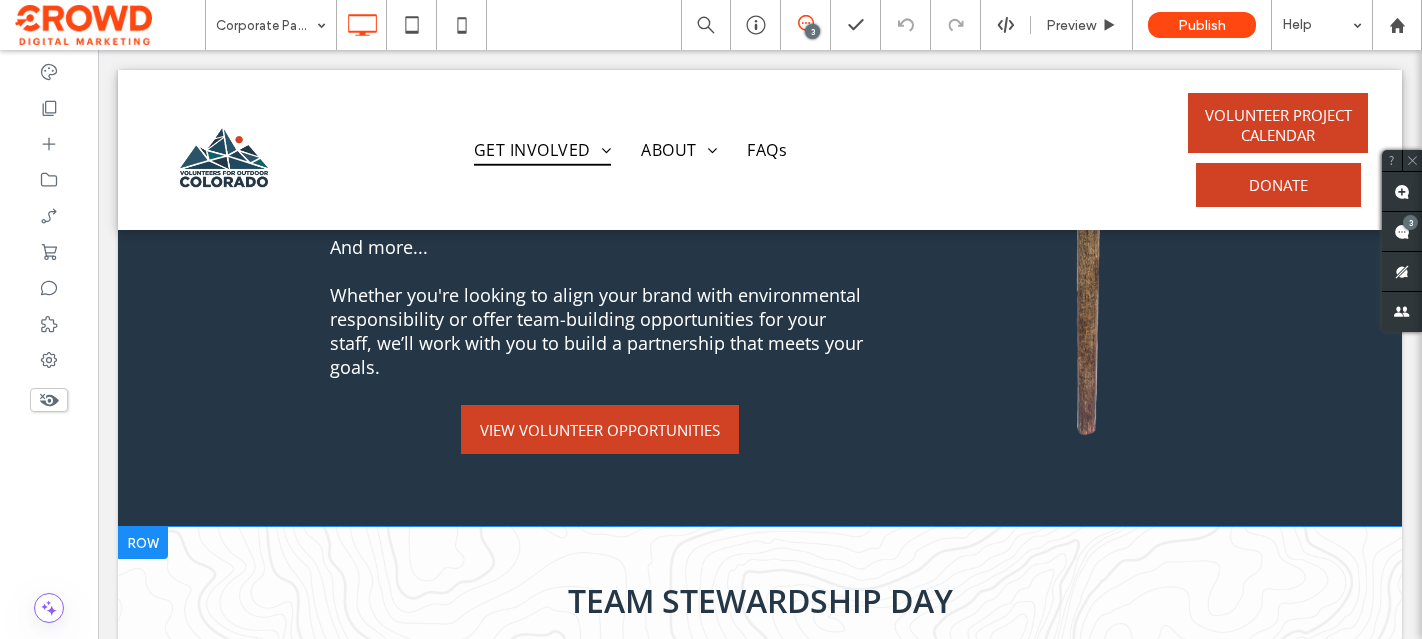 scroll, scrollTop: 1334, scrollLeft: 0, axis: vertical 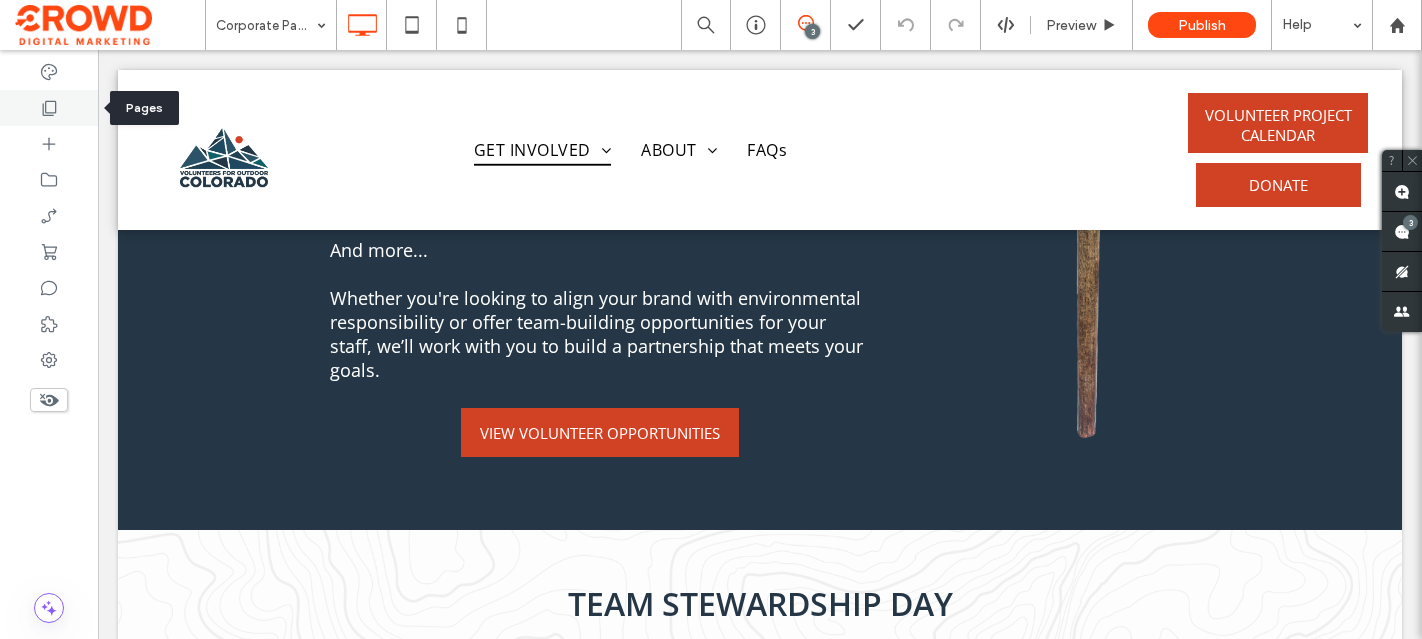 click 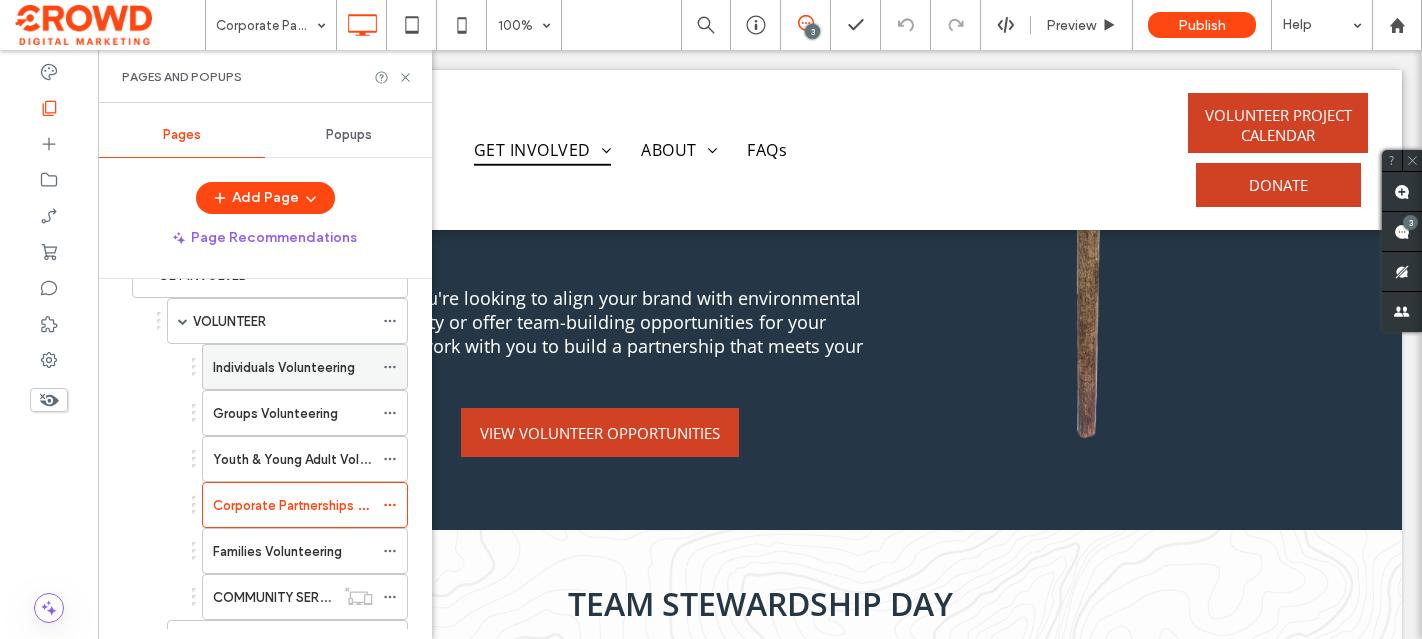scroll, scrollTop: 159, scrollLeft: 0, axis: vertical 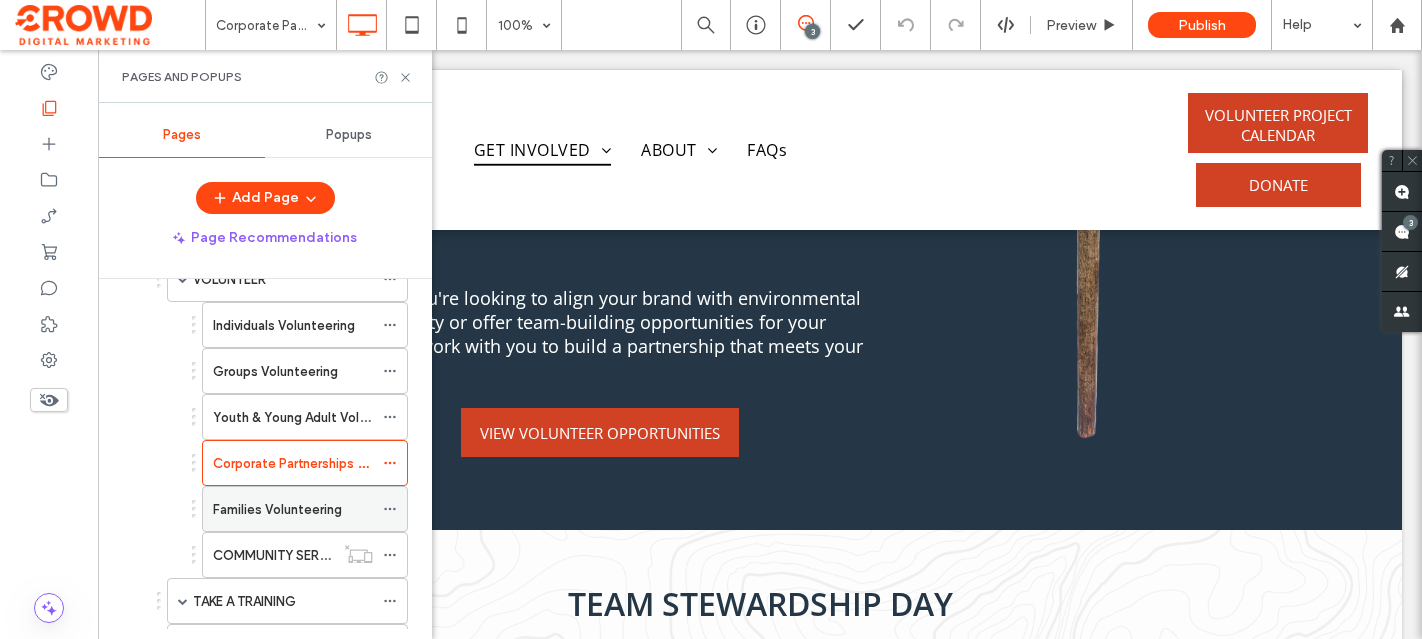 click on "Families Volunteering" at bounding box center (277, 509) 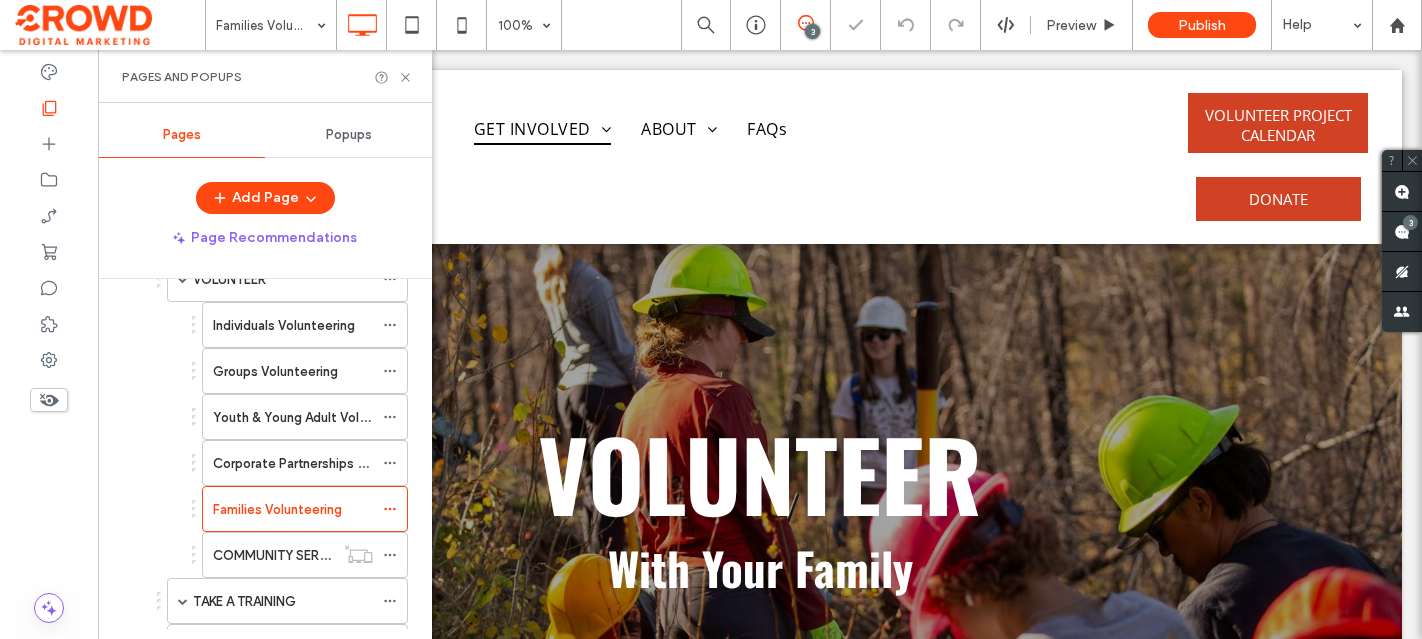 scroll, scrollTop: 0, scrollLeft: 0, axis: both 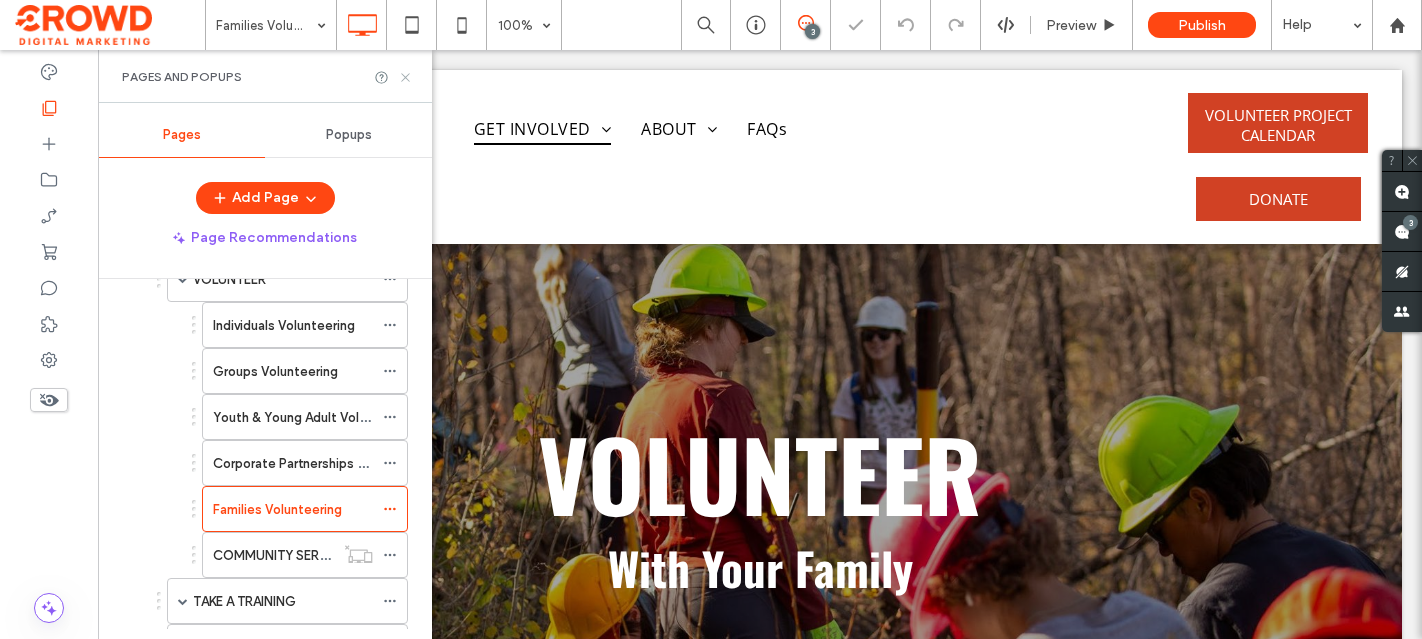 click 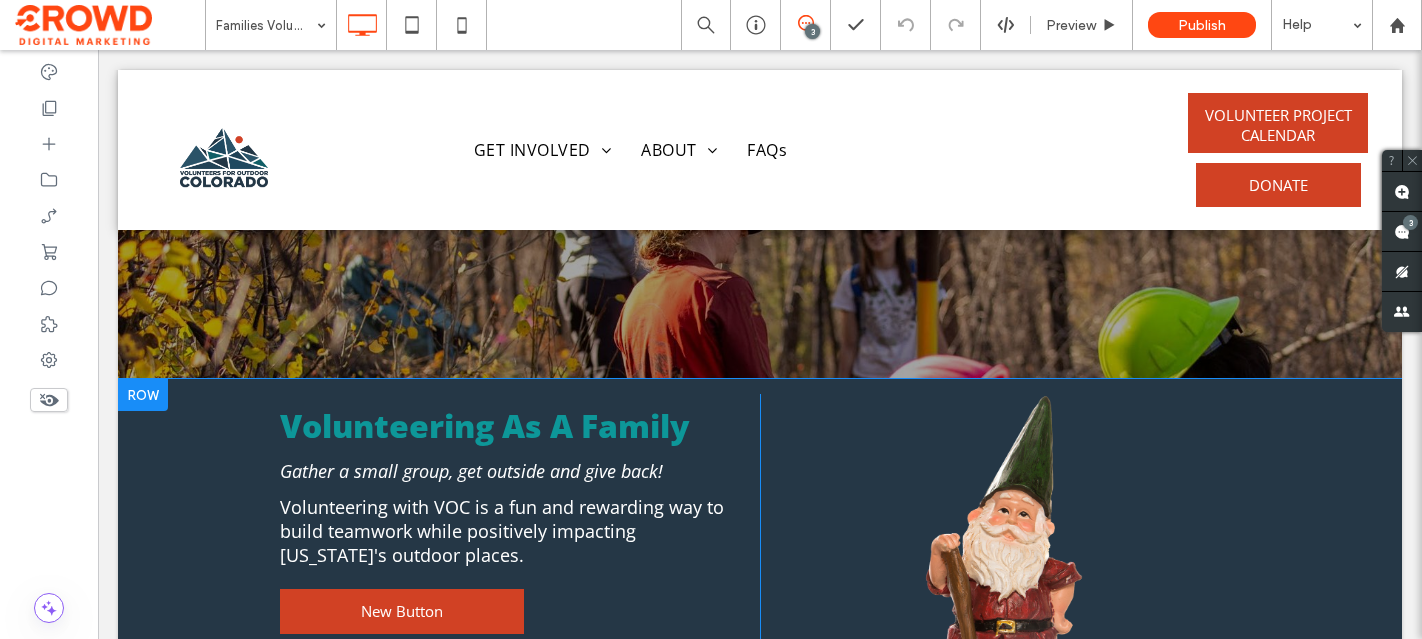 scroll, scrollTop: 337, scrollLeft: 0, axis: vertical 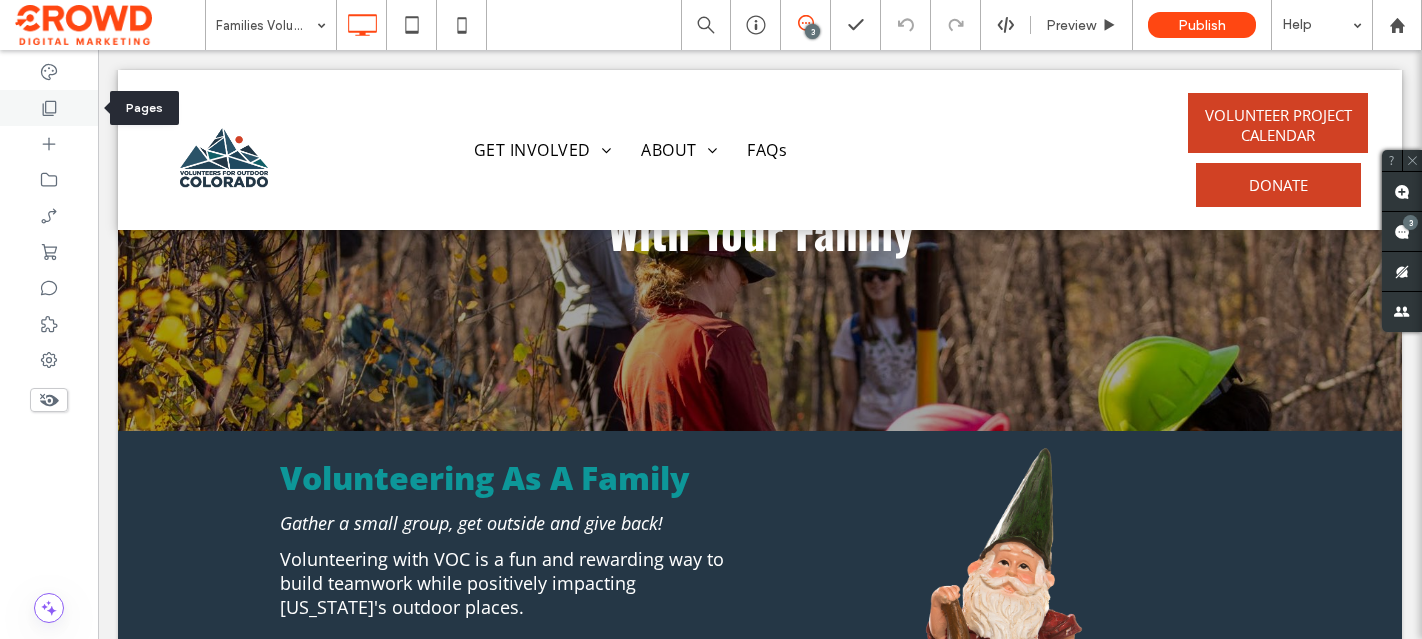 click at bounding box center (49, 108) 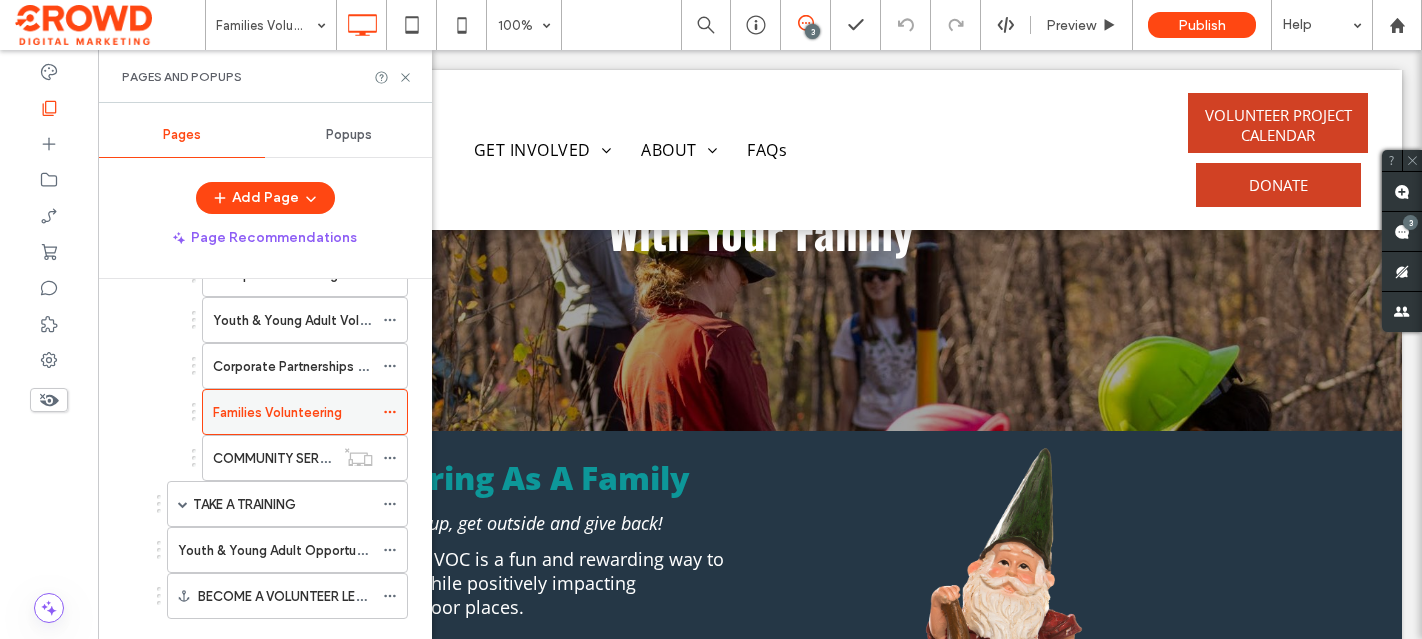 scroll, scrollTop: 52, scrollLeft: 0, axis: vertical 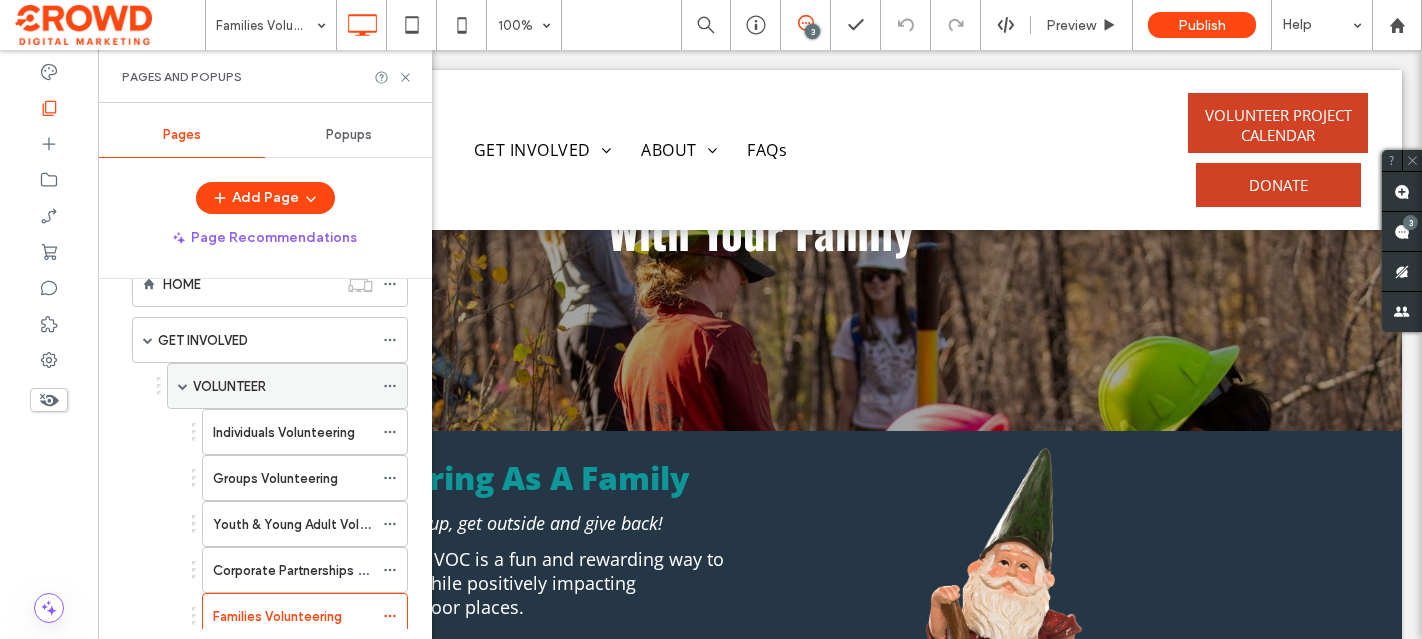 click at bounding box center (183, 386) 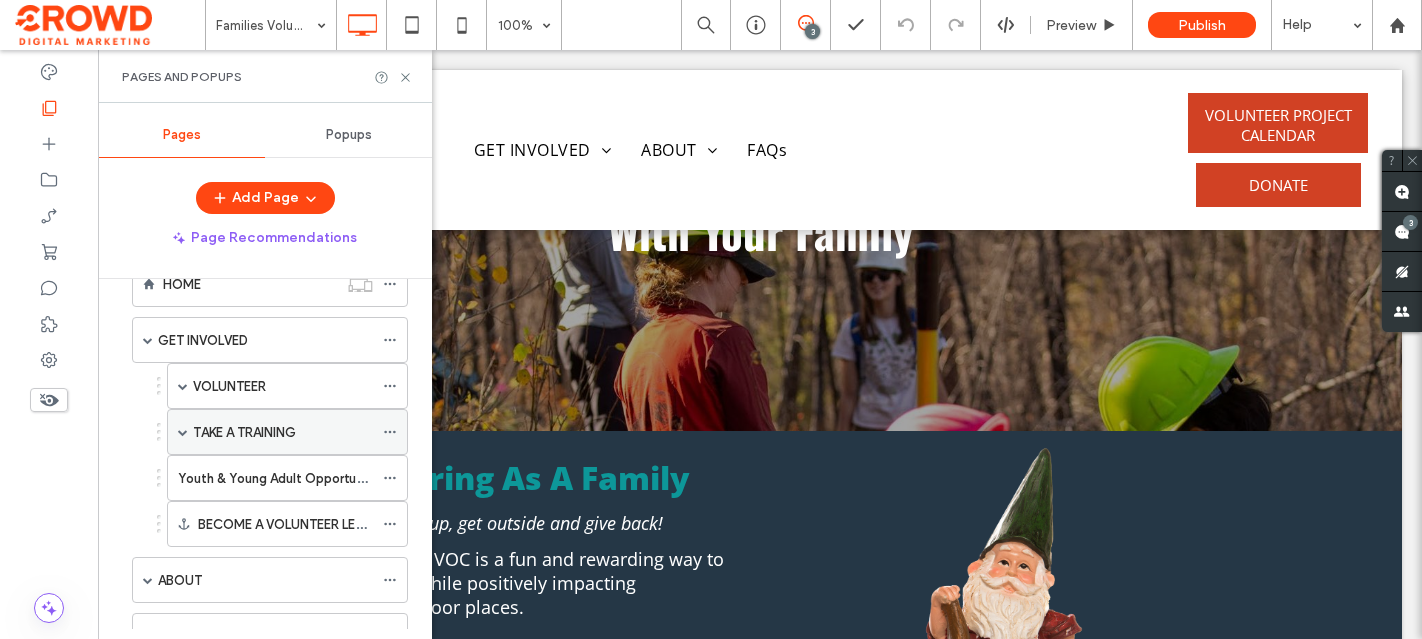 click on "TAKE A TRAINING" at bounding box center [244, 432] 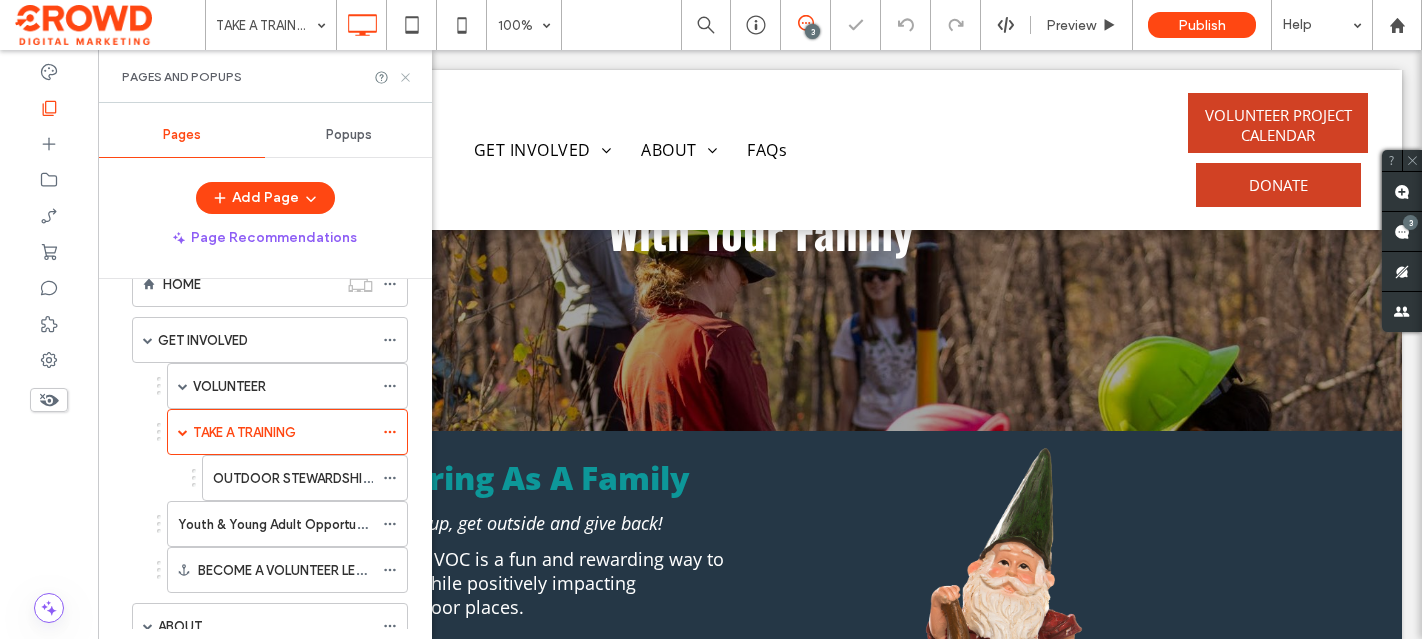 click 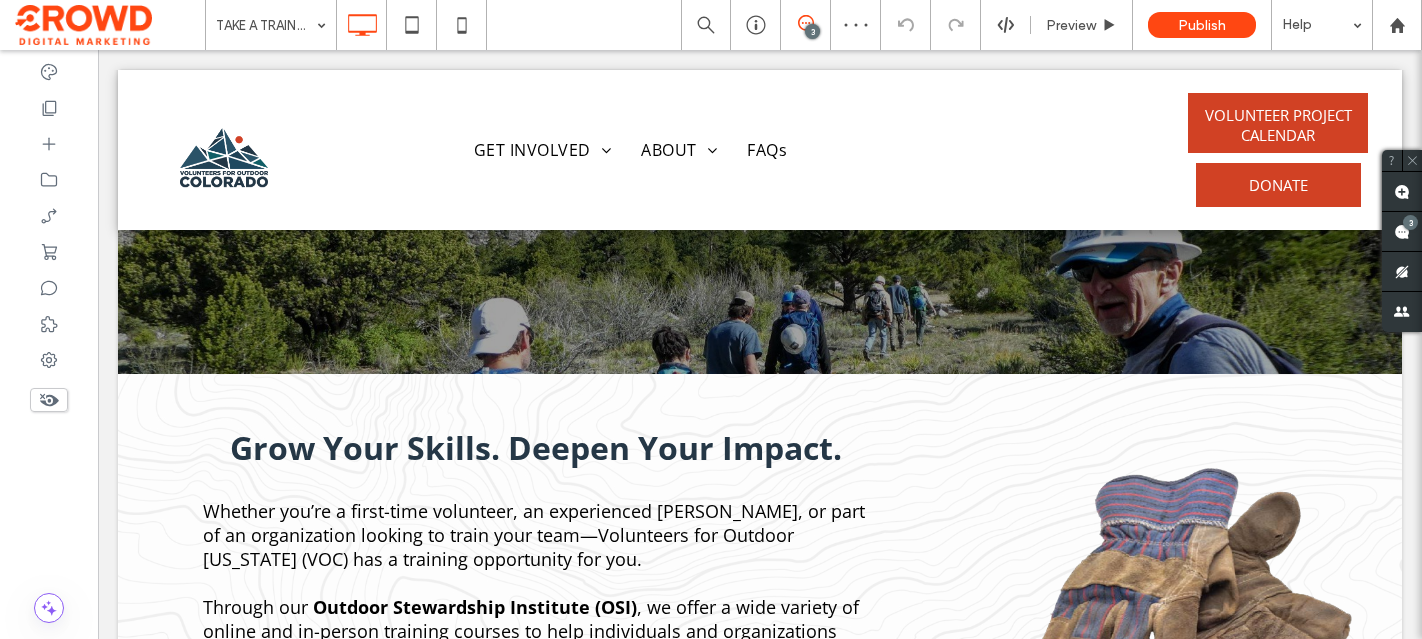 scroll, scrollTop: 421, scrollLeft: 0, axis: vertical 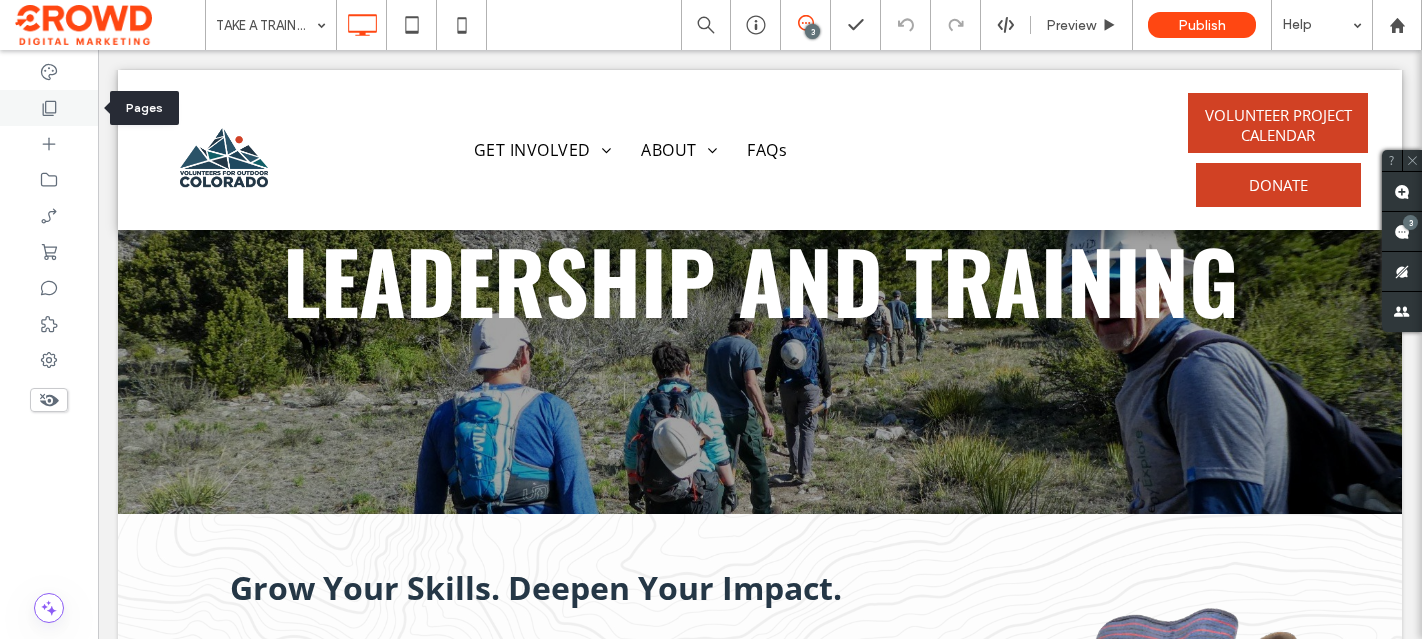 click at bounding box center (49, 108) 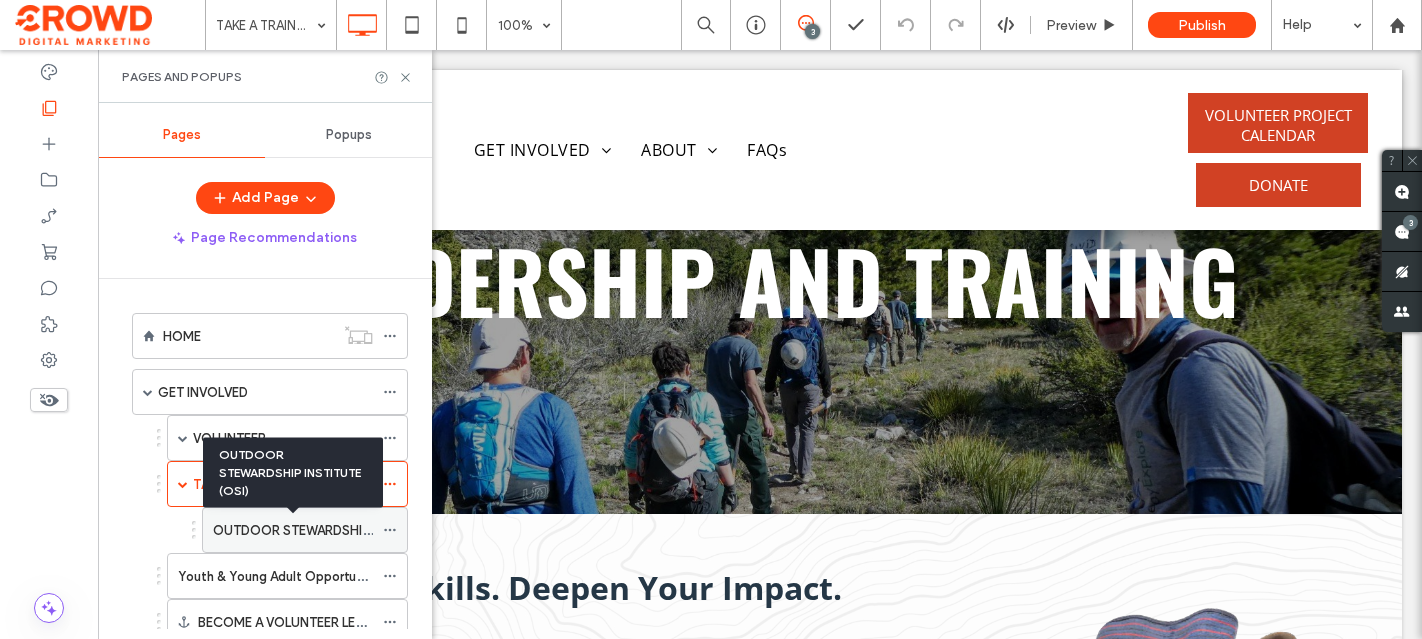 click on "OUTDOOR STEWARDSHIP INSTITUTE (OSI)" at bounding box center [341, 530] 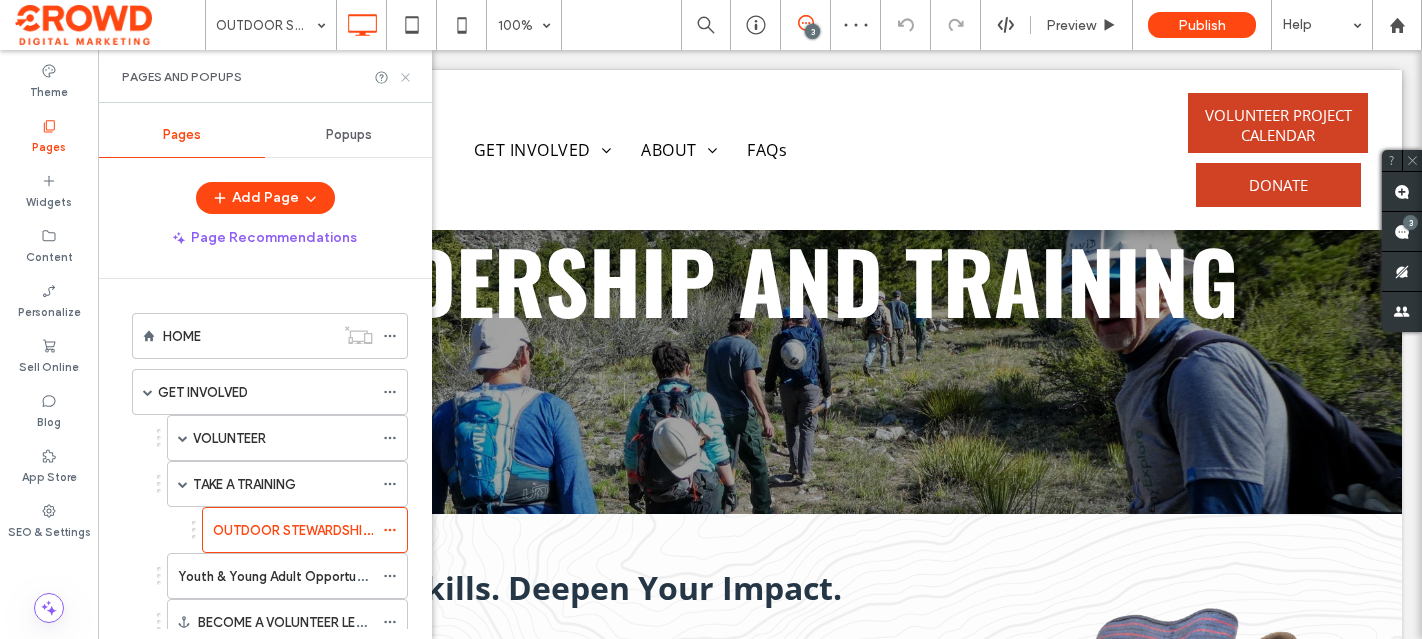 click 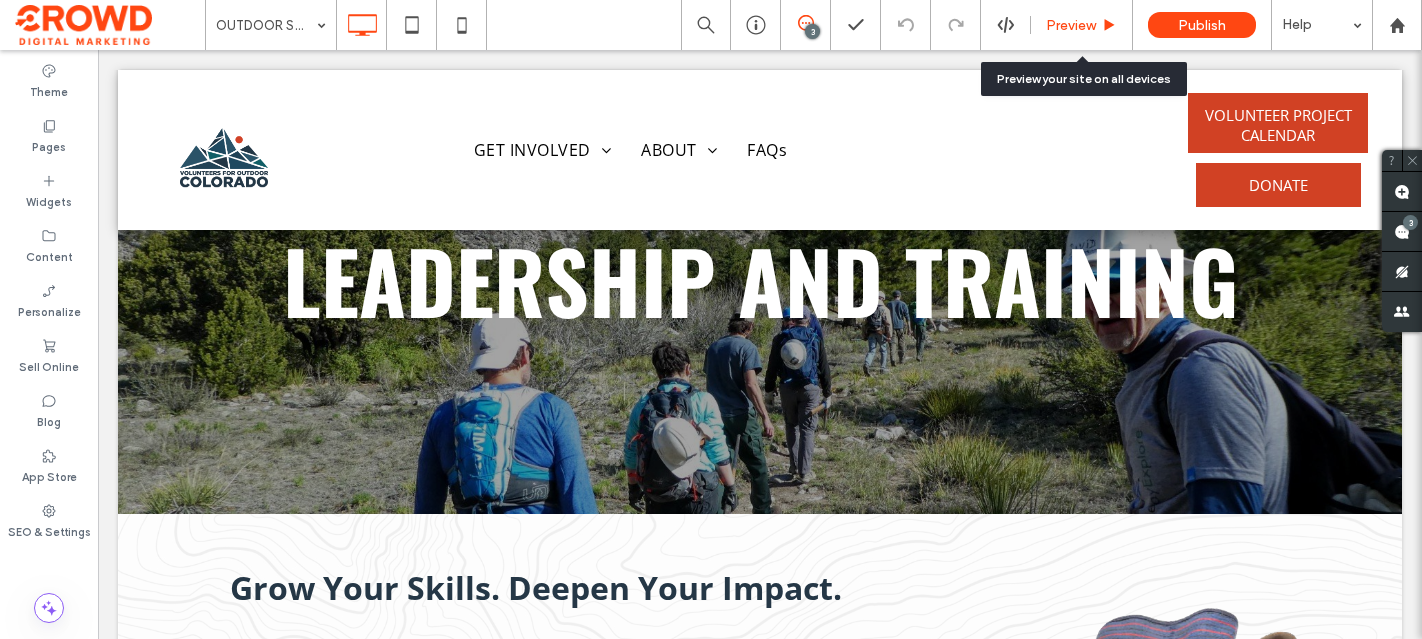 click on "Preview" at bounding box center [1071, 25] 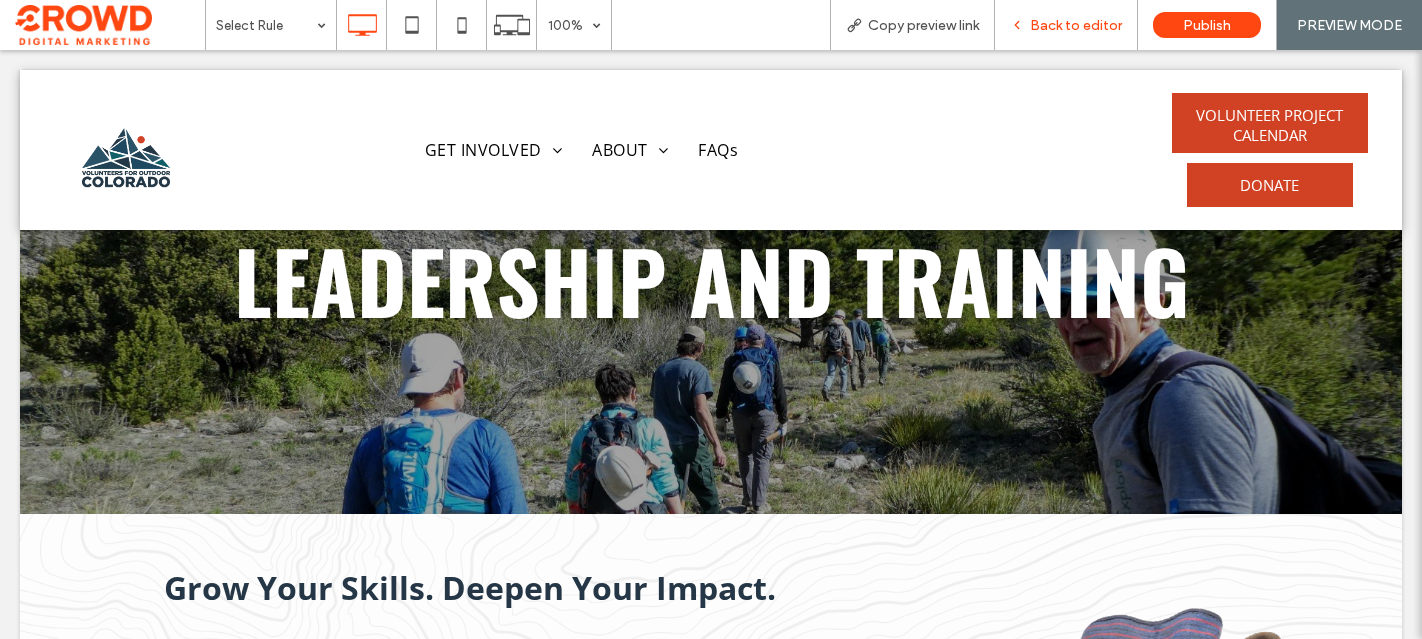 click on "Back to editor" at bounding box center (1076, 25) 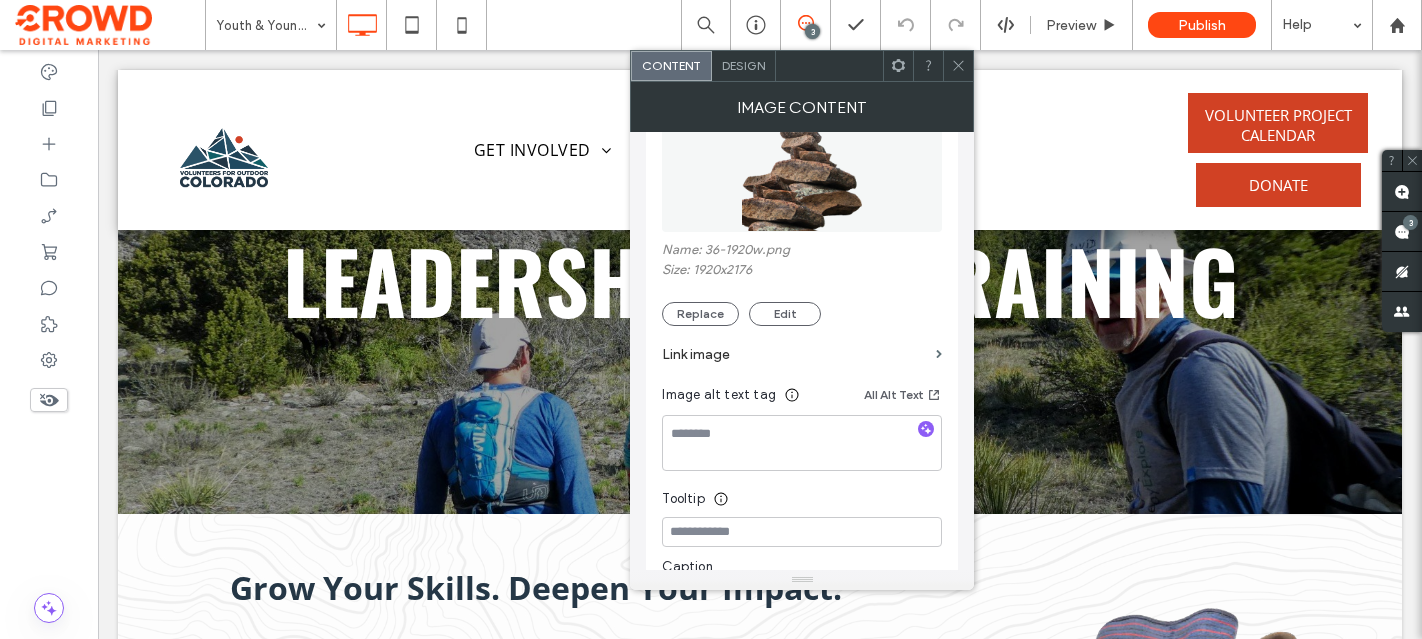scroll, scrollTop: 293, scrollLeft: 0, axis: vertical 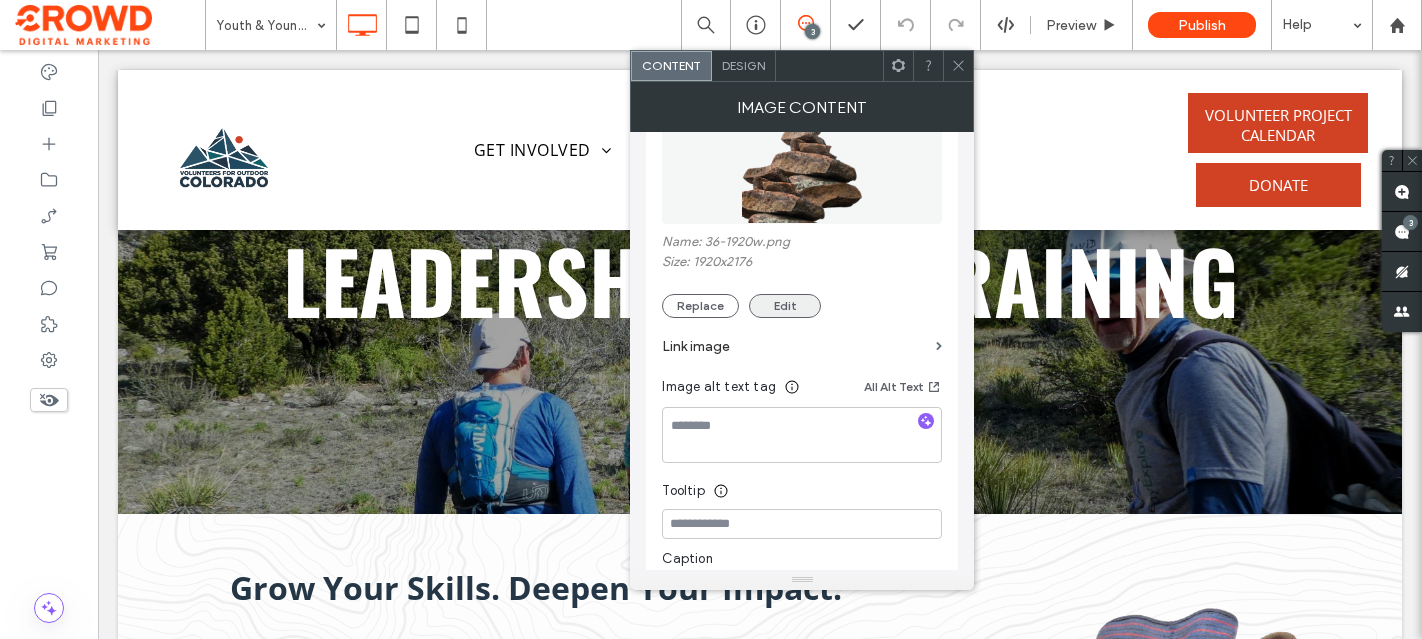 click on "Edit" at bounding box center (785, 306) 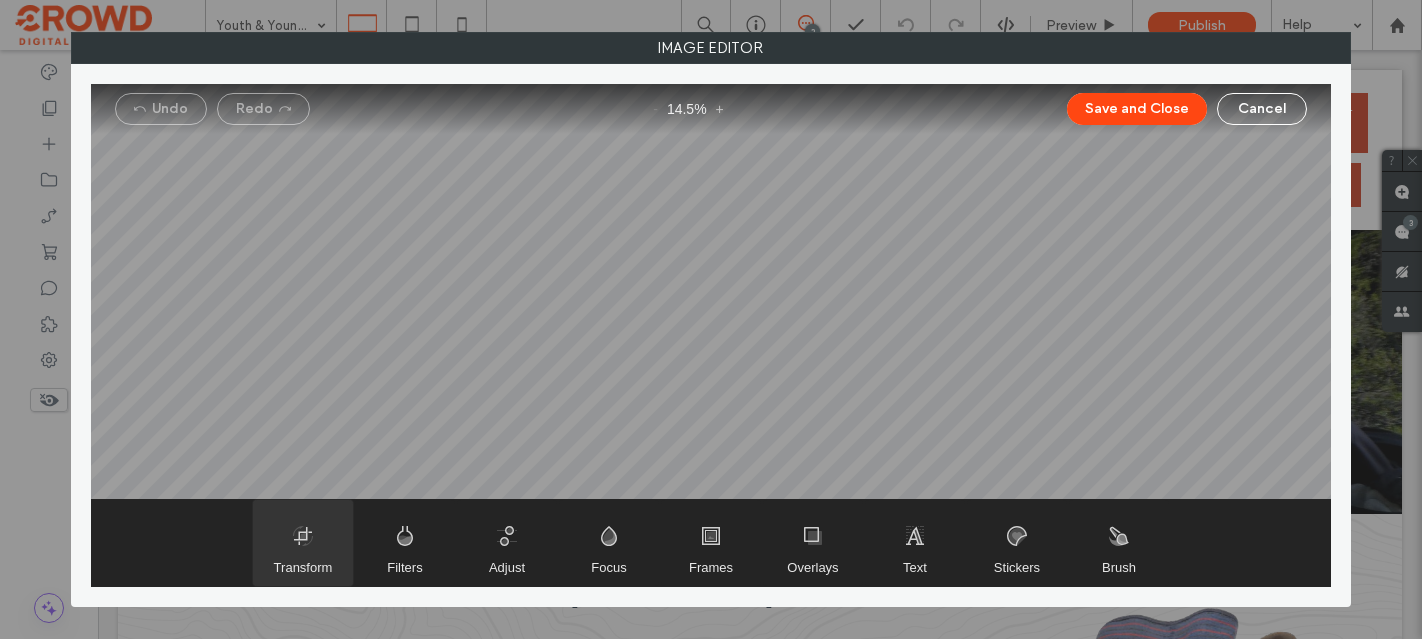 click at bounding box center (303, 543) 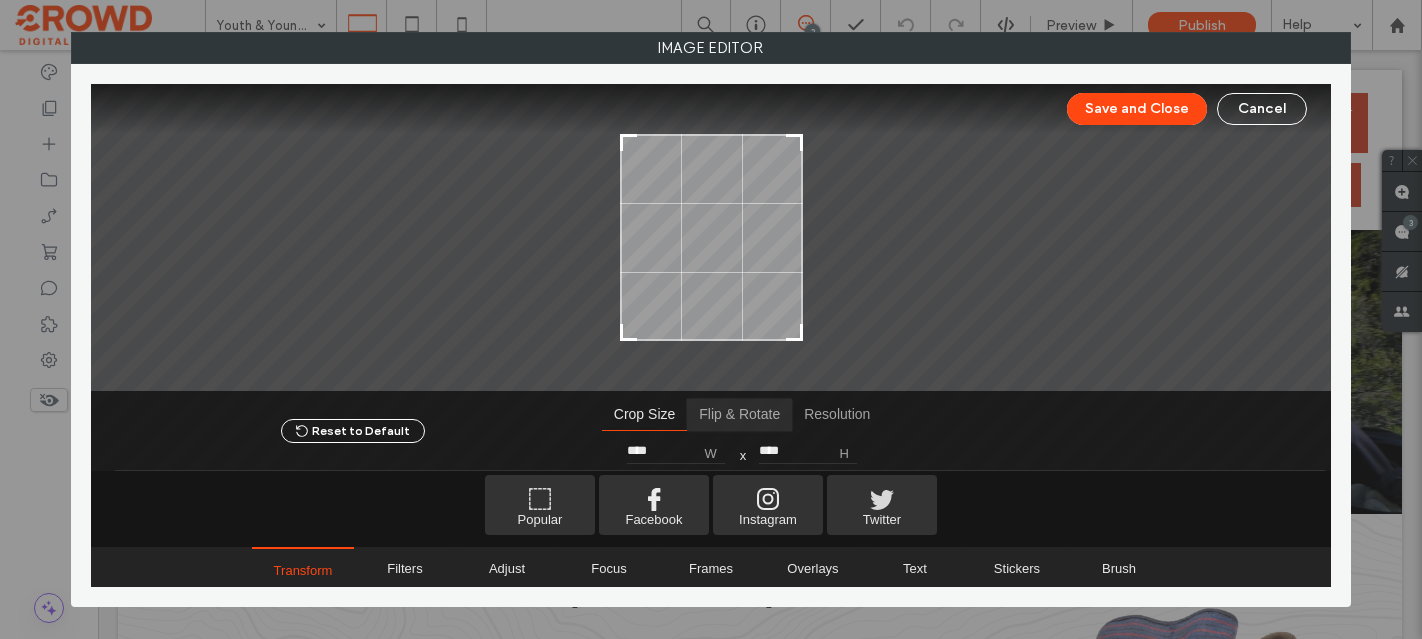 click at bounding box center (739, 415) 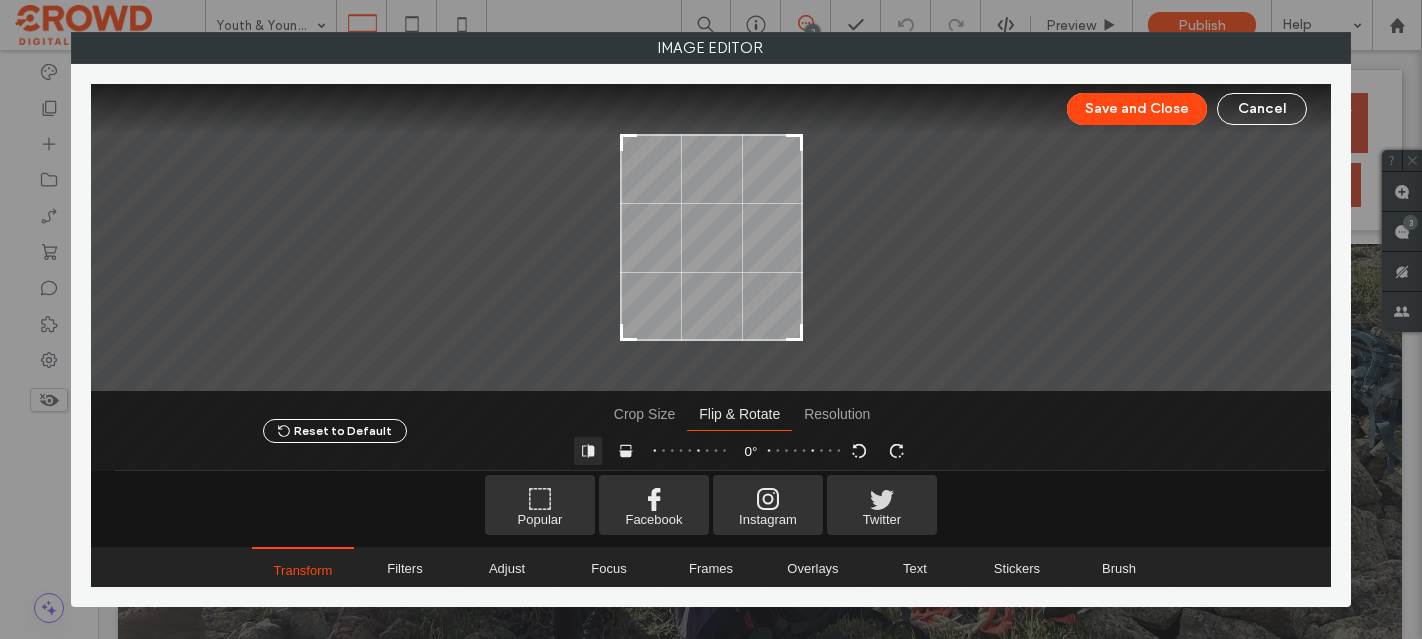 scroll, scrollTop: 1708, scrollLeft: 0, axis: vertical 